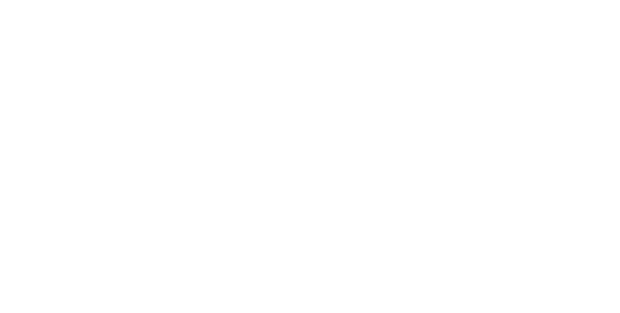 scroll, scrollTop: 0, scrollLeft: 0, axis: both 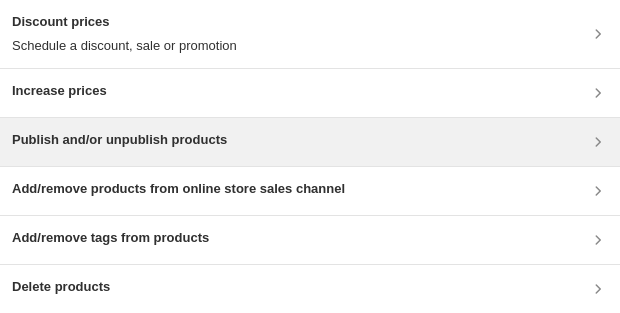 click on "Publish and/or unpublish products" at bounding box center [119, 140] 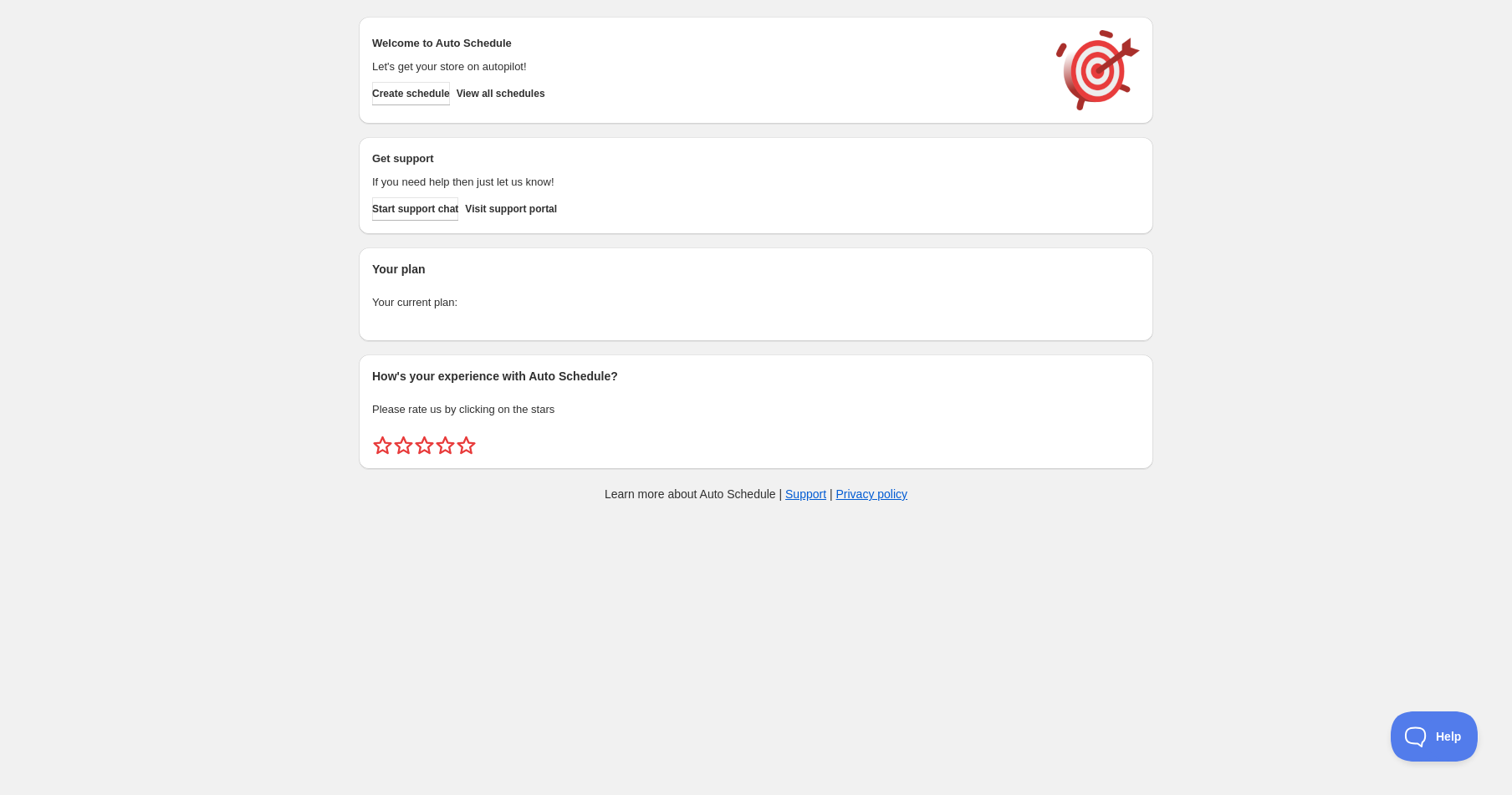scroll, scrollTop: 0, scrollLeft: 0, axis: both 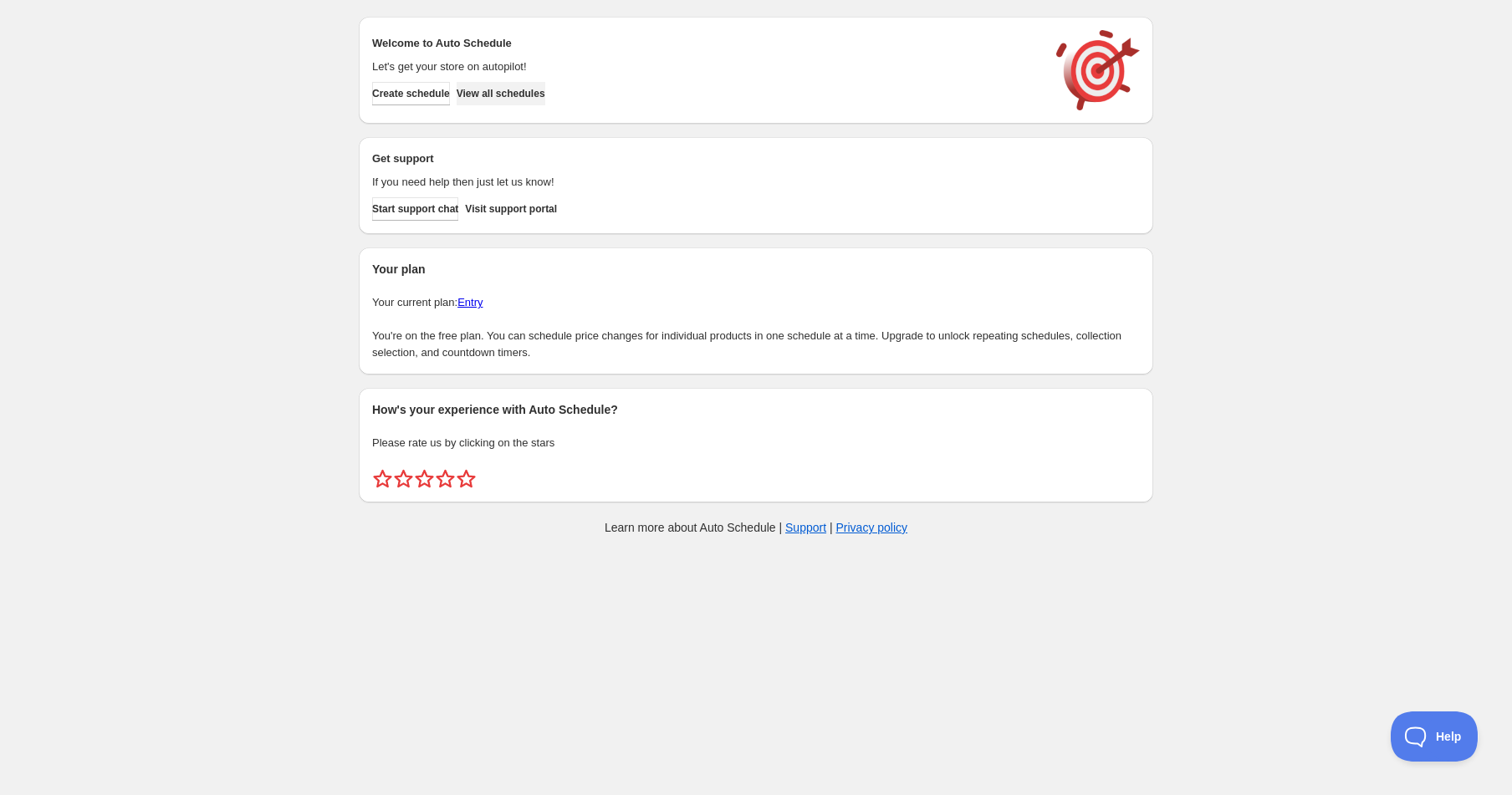 click on "View all schedules" at bounding box center [501, 94] 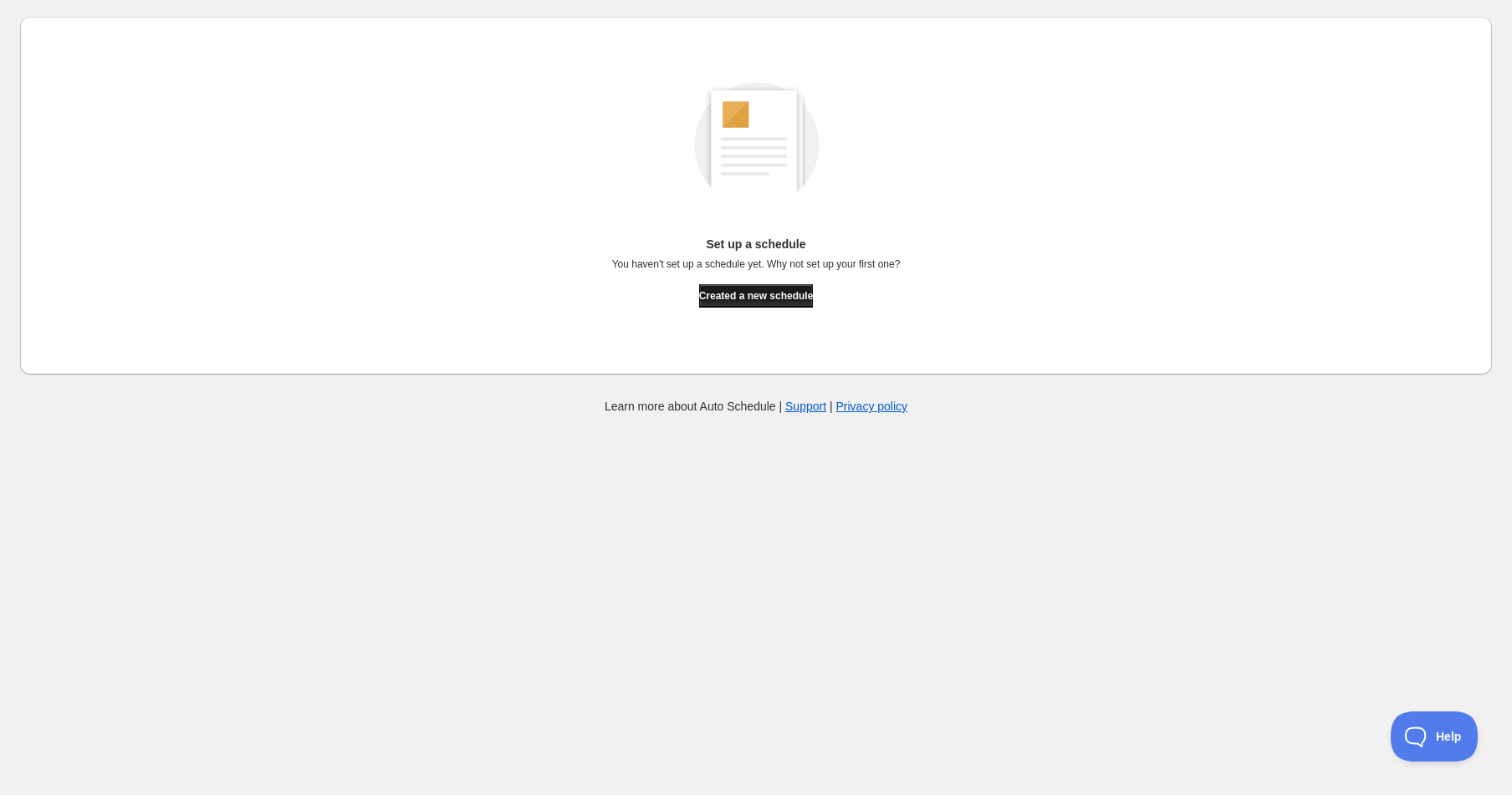 click on "Created a new schedule" at bounding box center (756, 296) 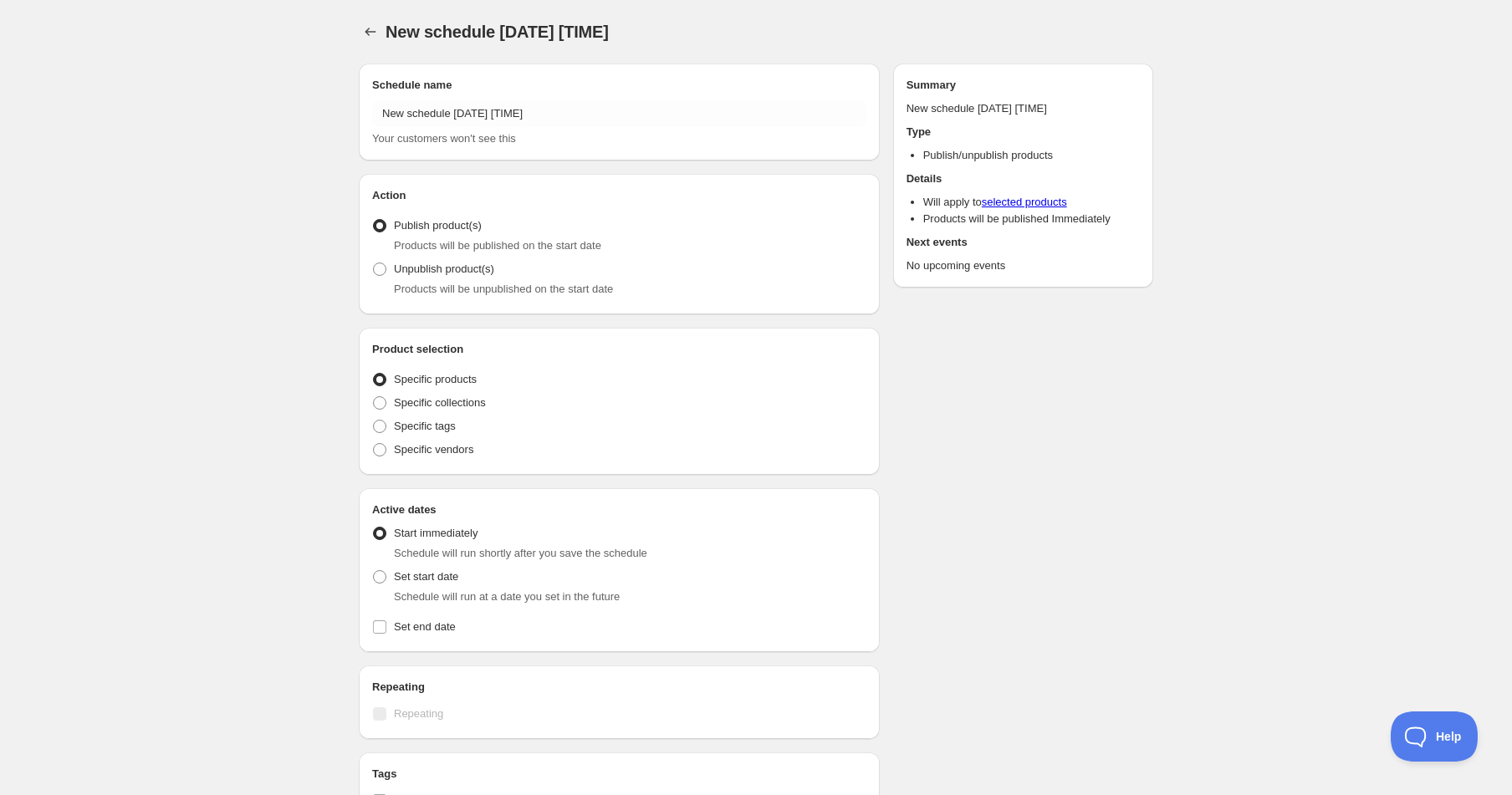 radio on "true" 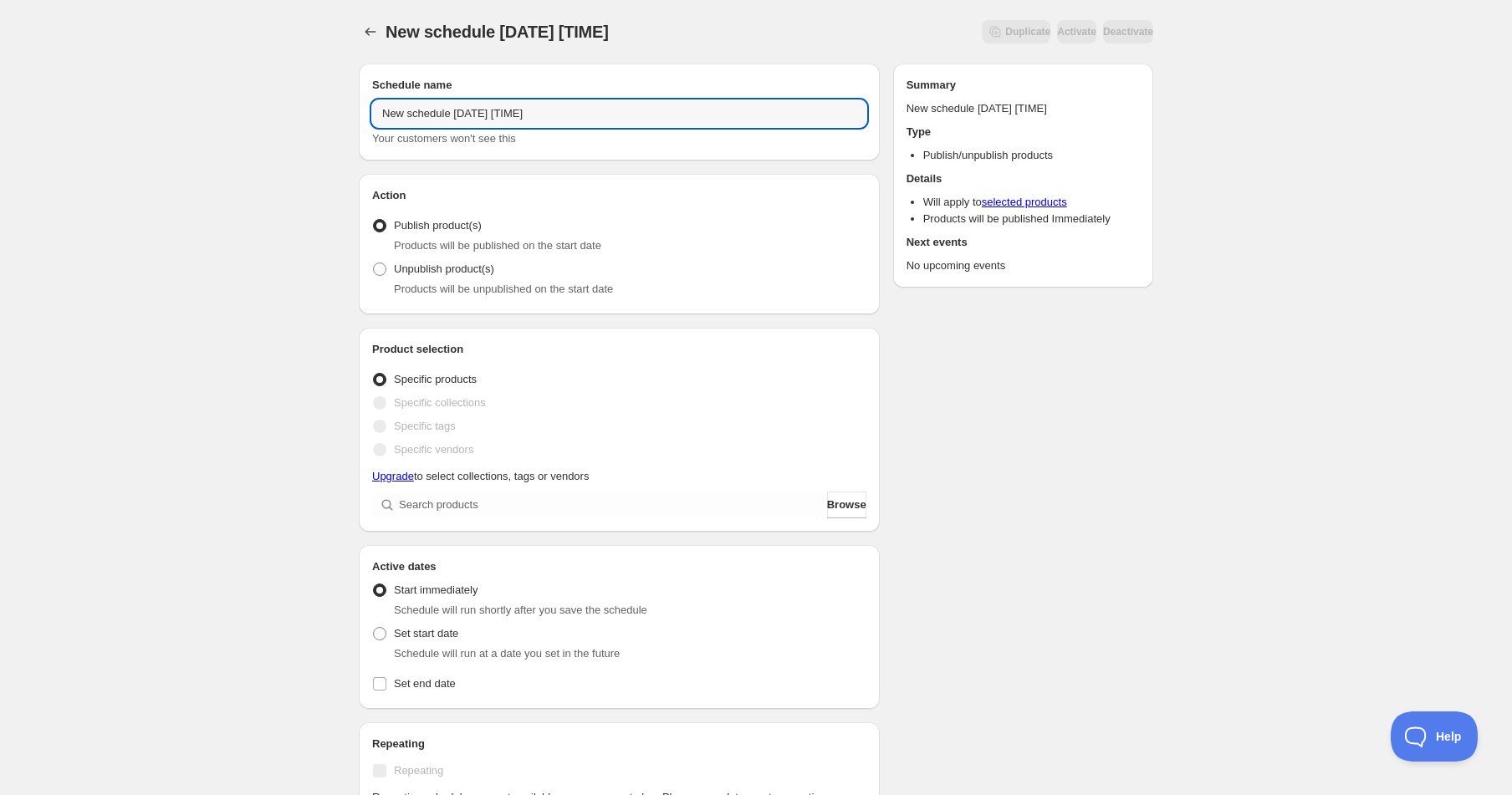 drag, startPoint x: 562, startPoint y: 120, endPoint x: 334, endPoint y: 94, distance: 229.47767 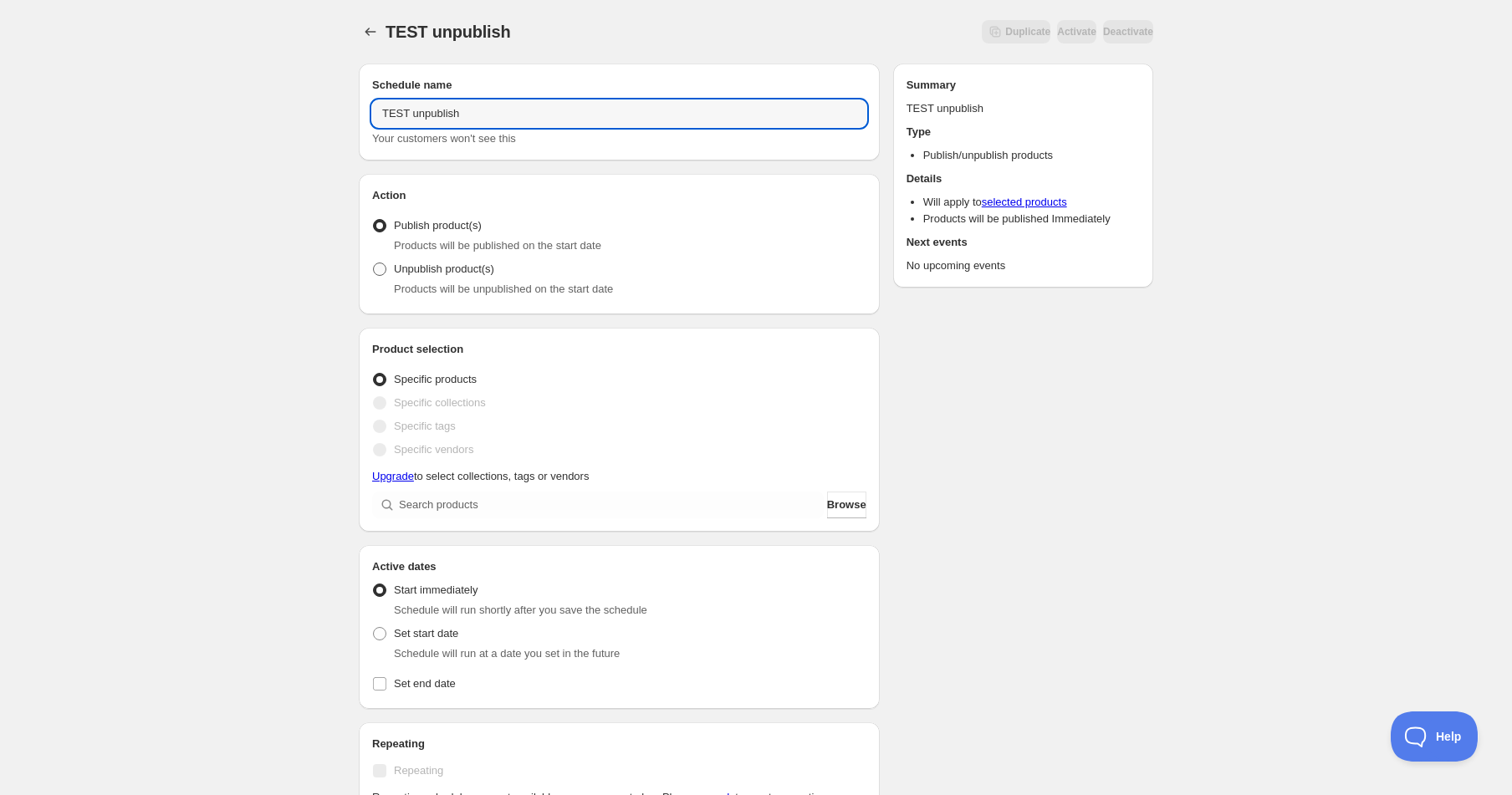 type on "TEST unpublish" 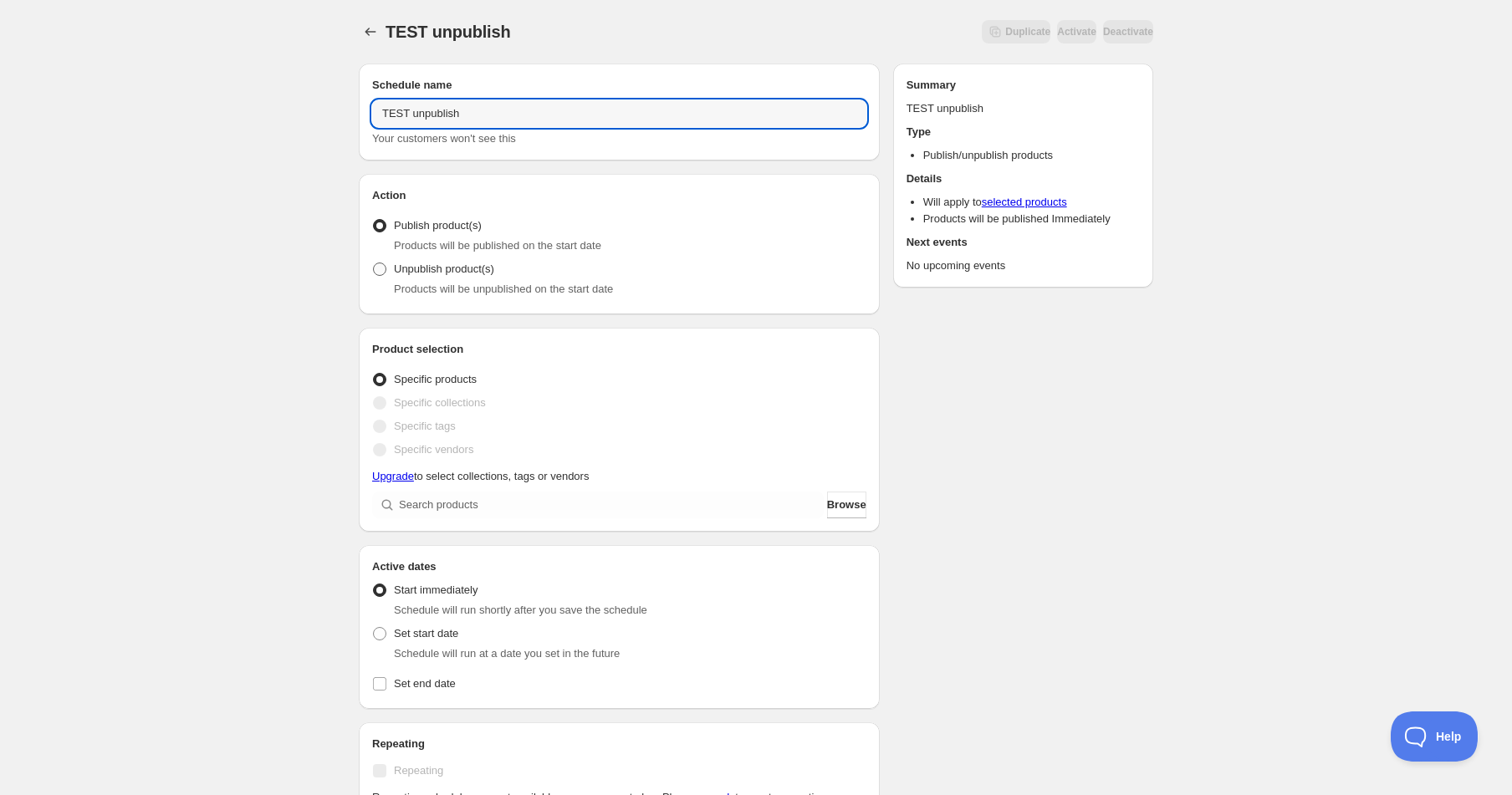 radio on "true" 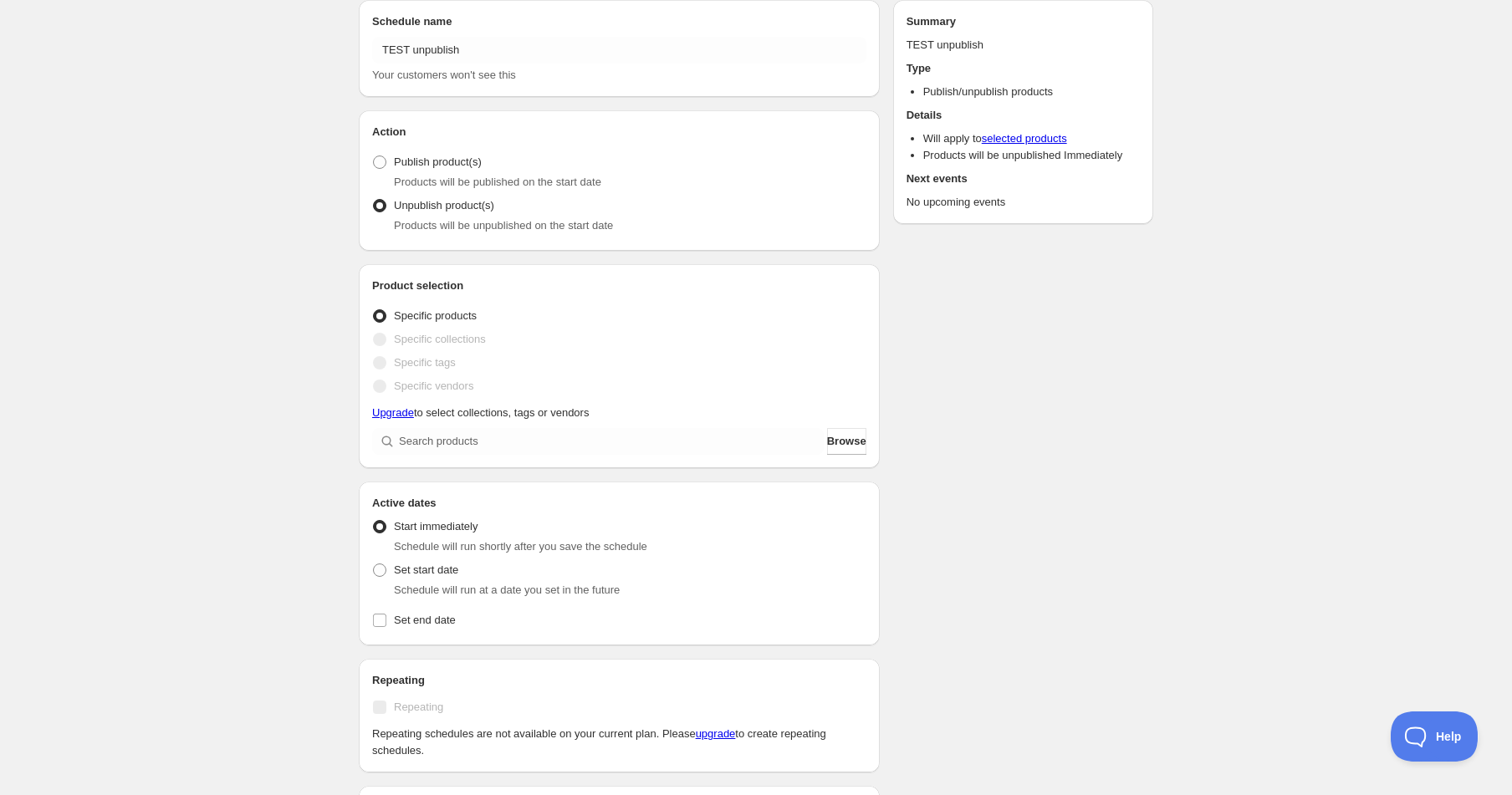scroll, scrollTop: 79, scrollLeft: 0, axis: vertical 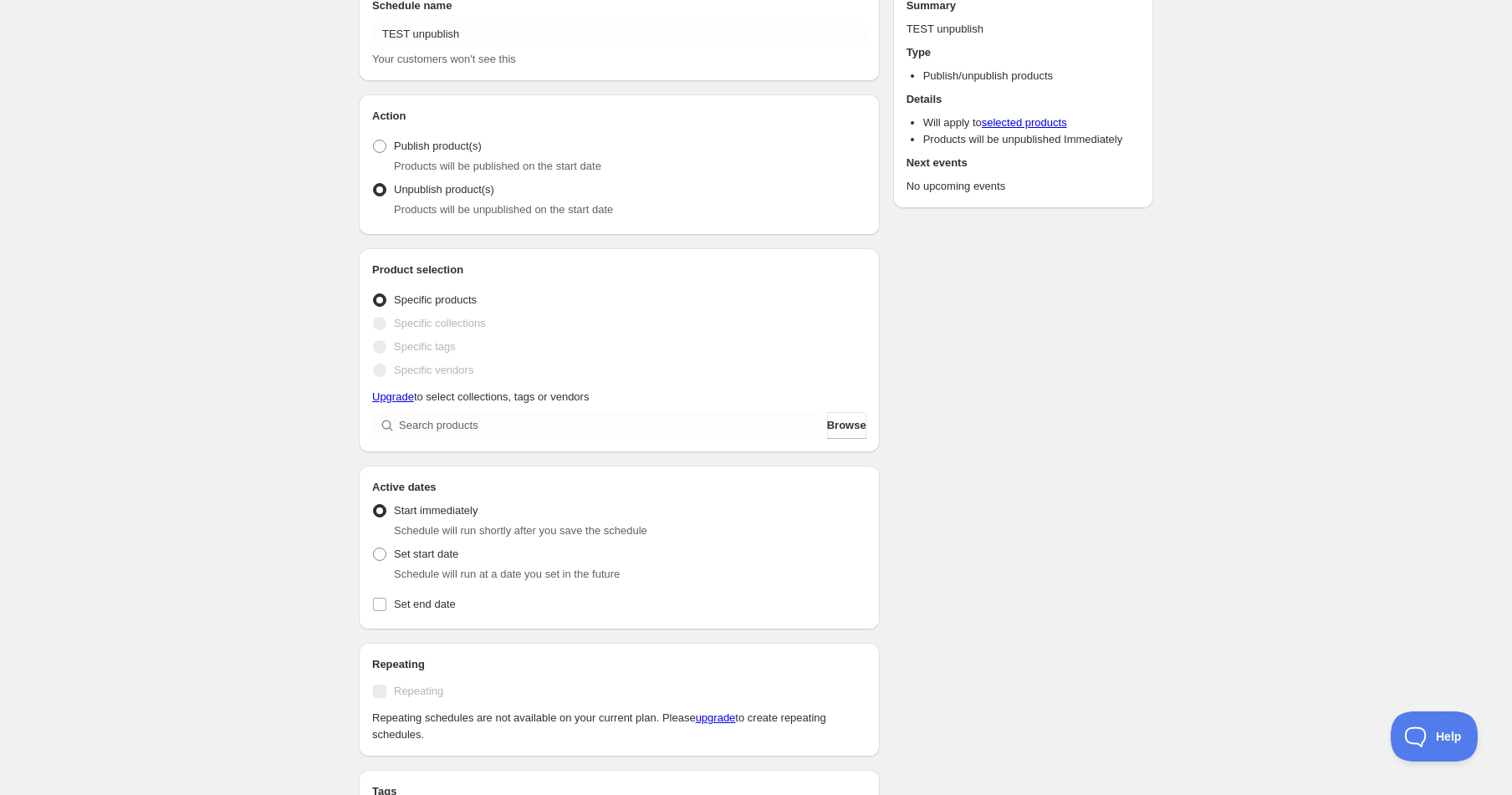 click at bounding box center [380, 324] 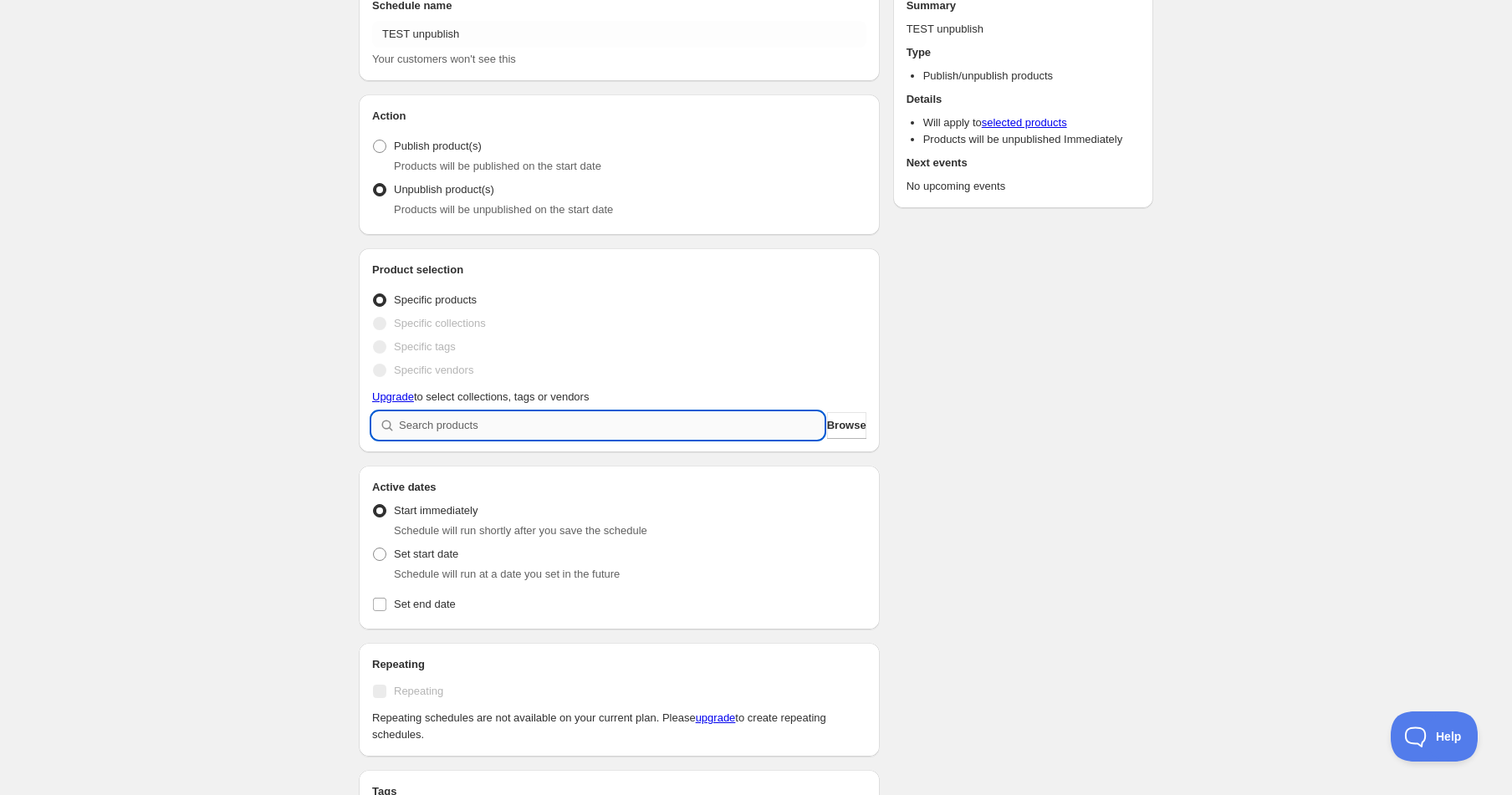 click at bounding box center (611, 426) 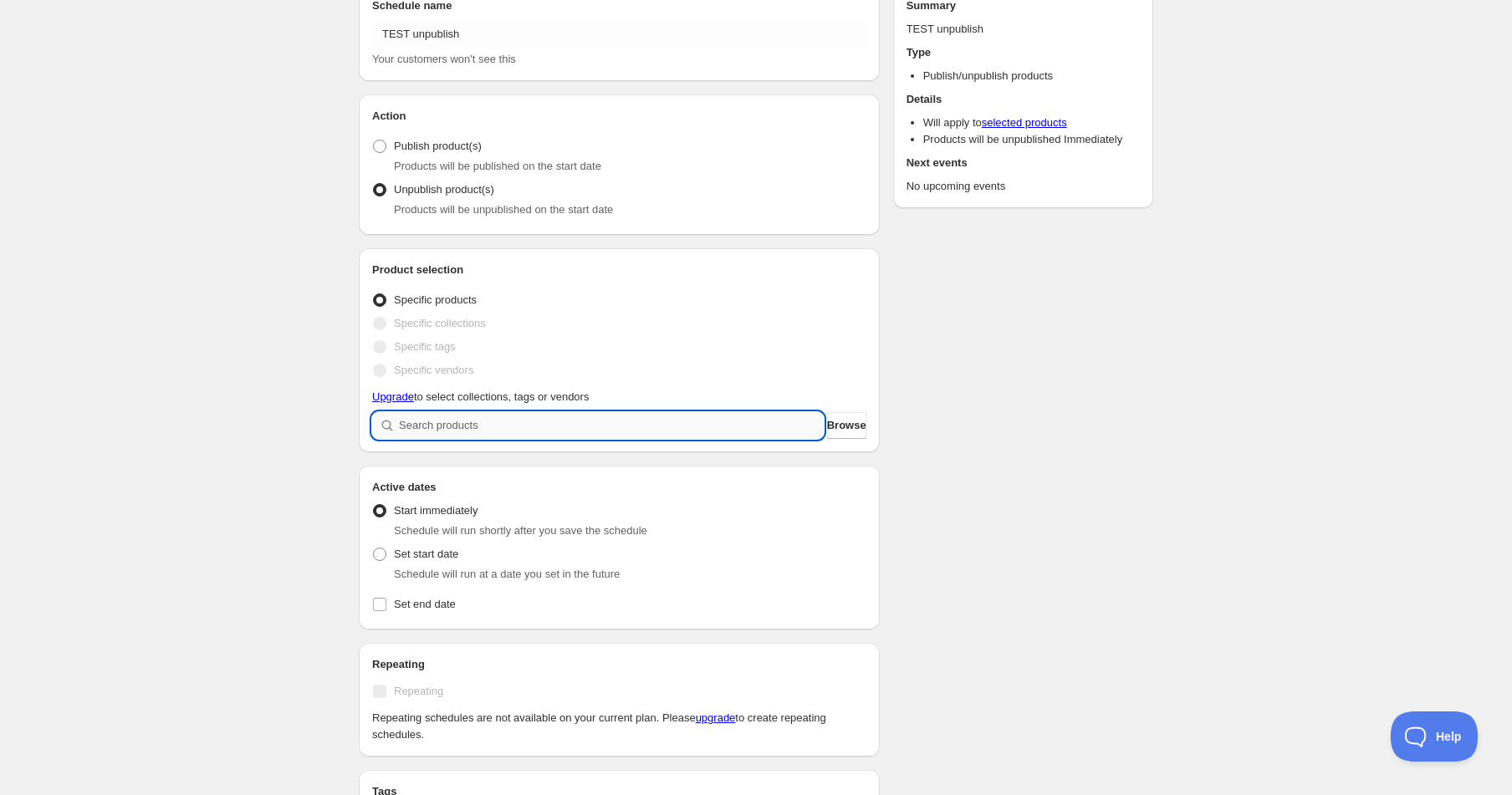 type on "d" 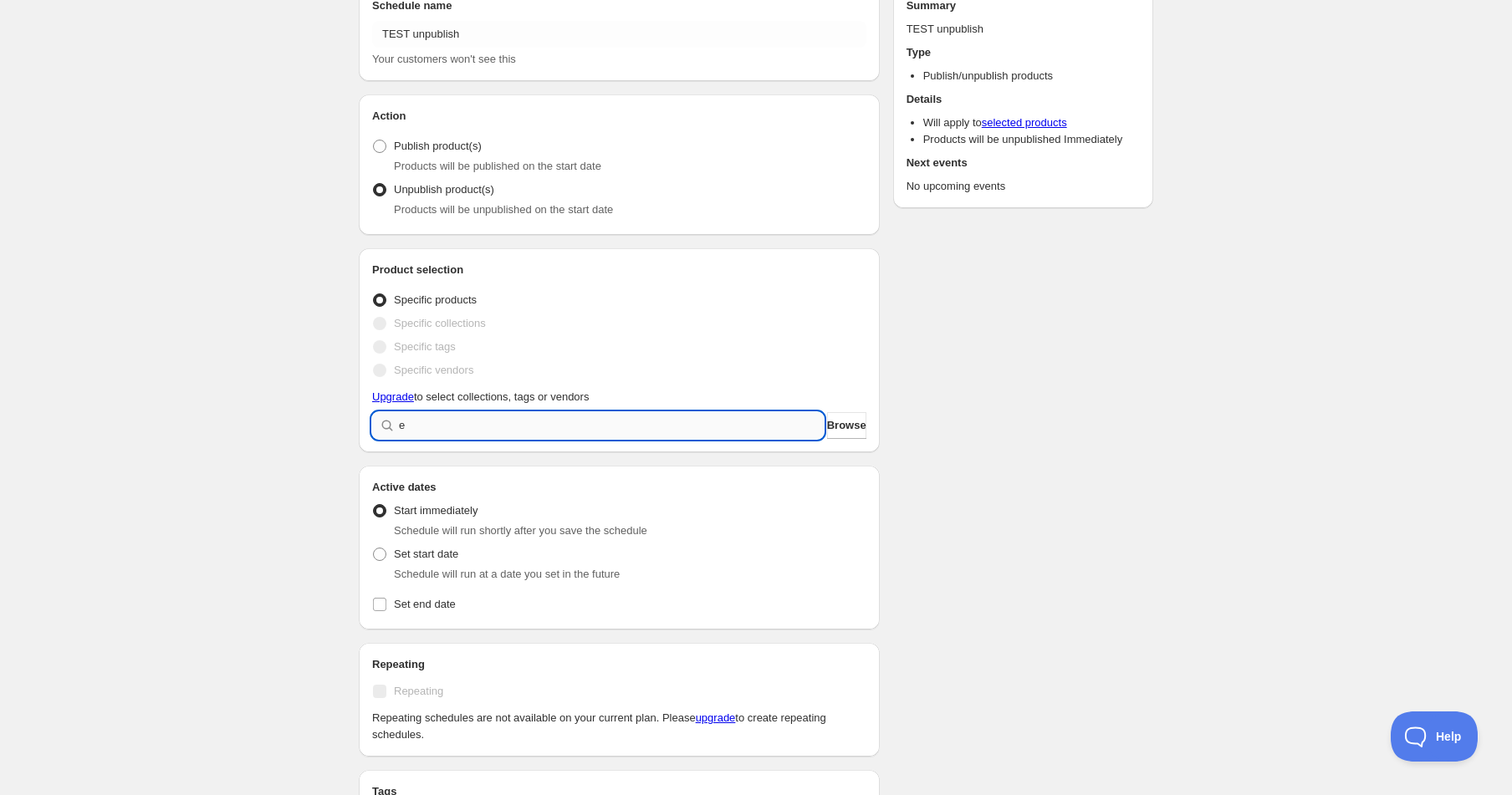 type 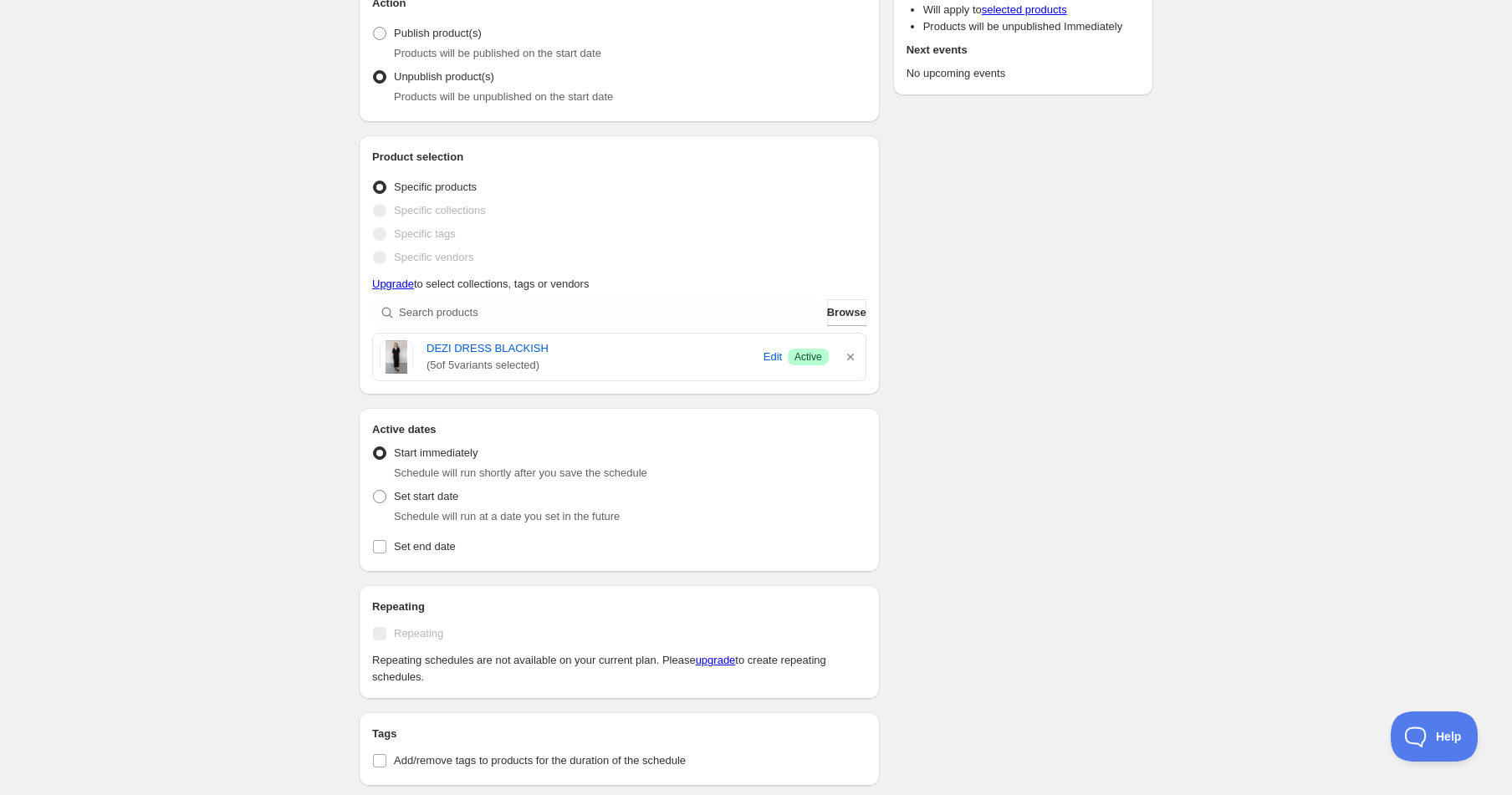 scroll, scrollTop: 195, scrollLeft: 0, axis: vertical 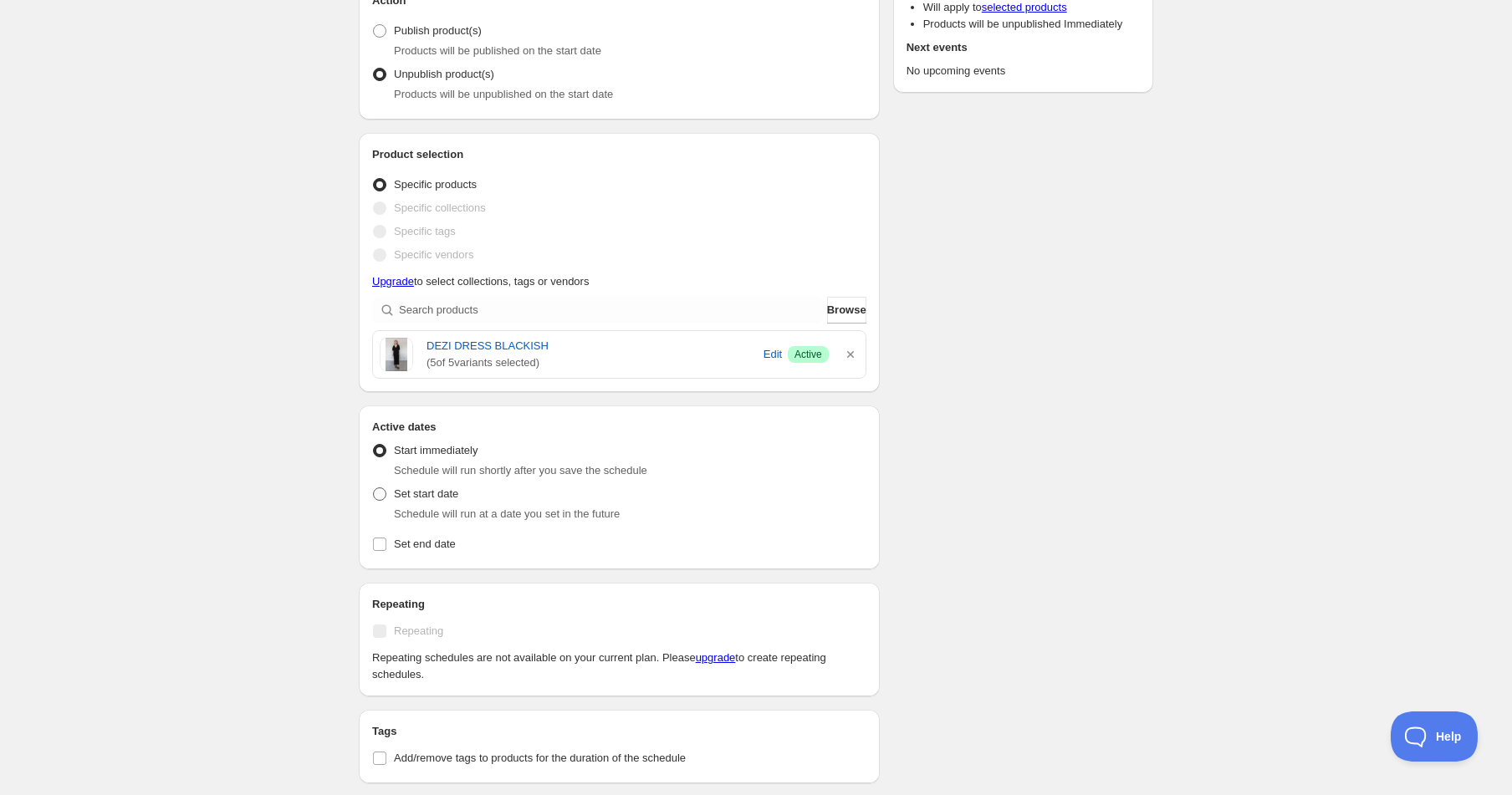 click at bounding box center (380, 494) 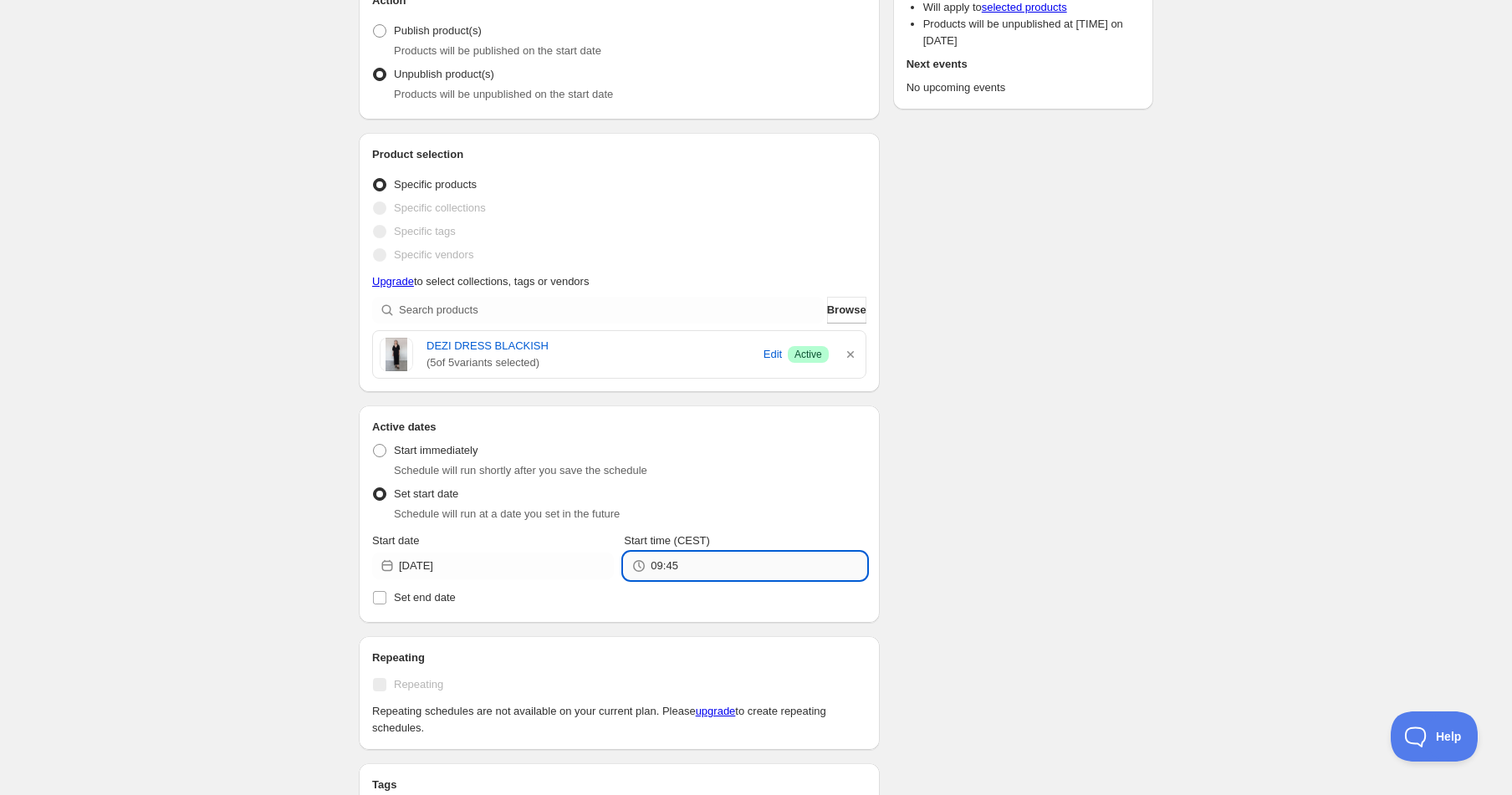 click on "09:45" at bounding box center (758, 566) 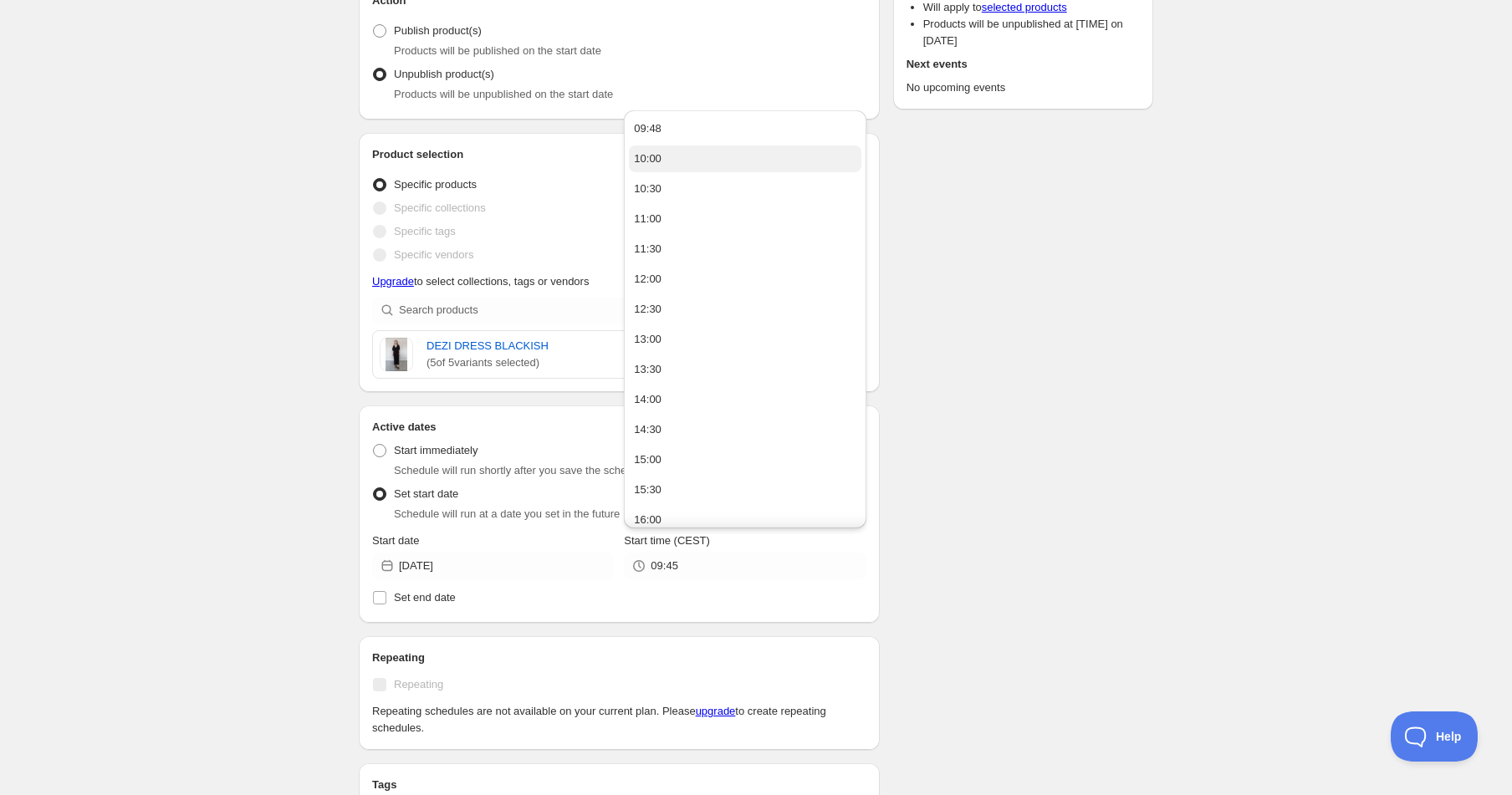 click on "10:00" at bounding box center [744, 159] 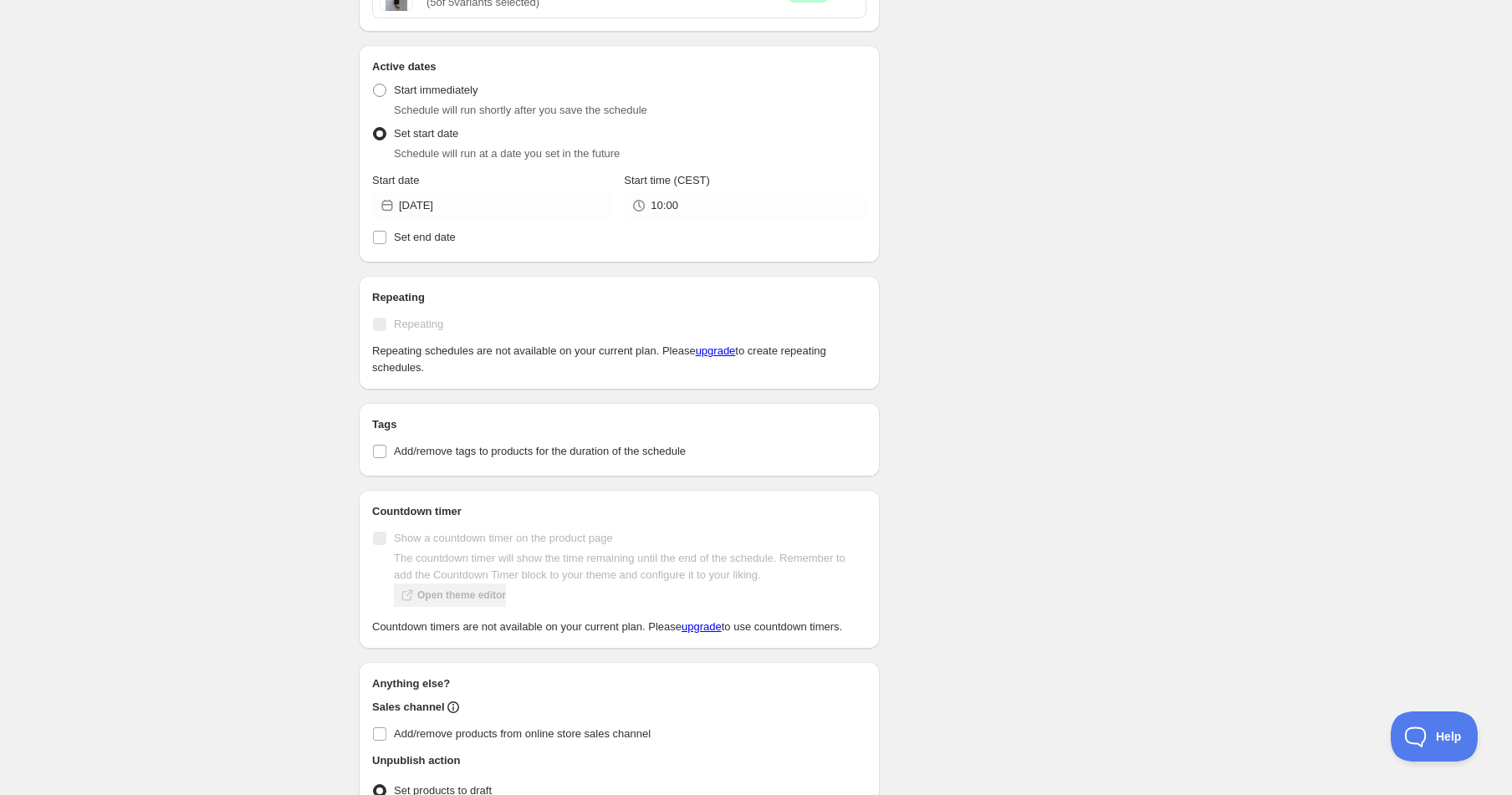 scroll, scrollTop: 686, scrollLeft: 0, axis: vertical 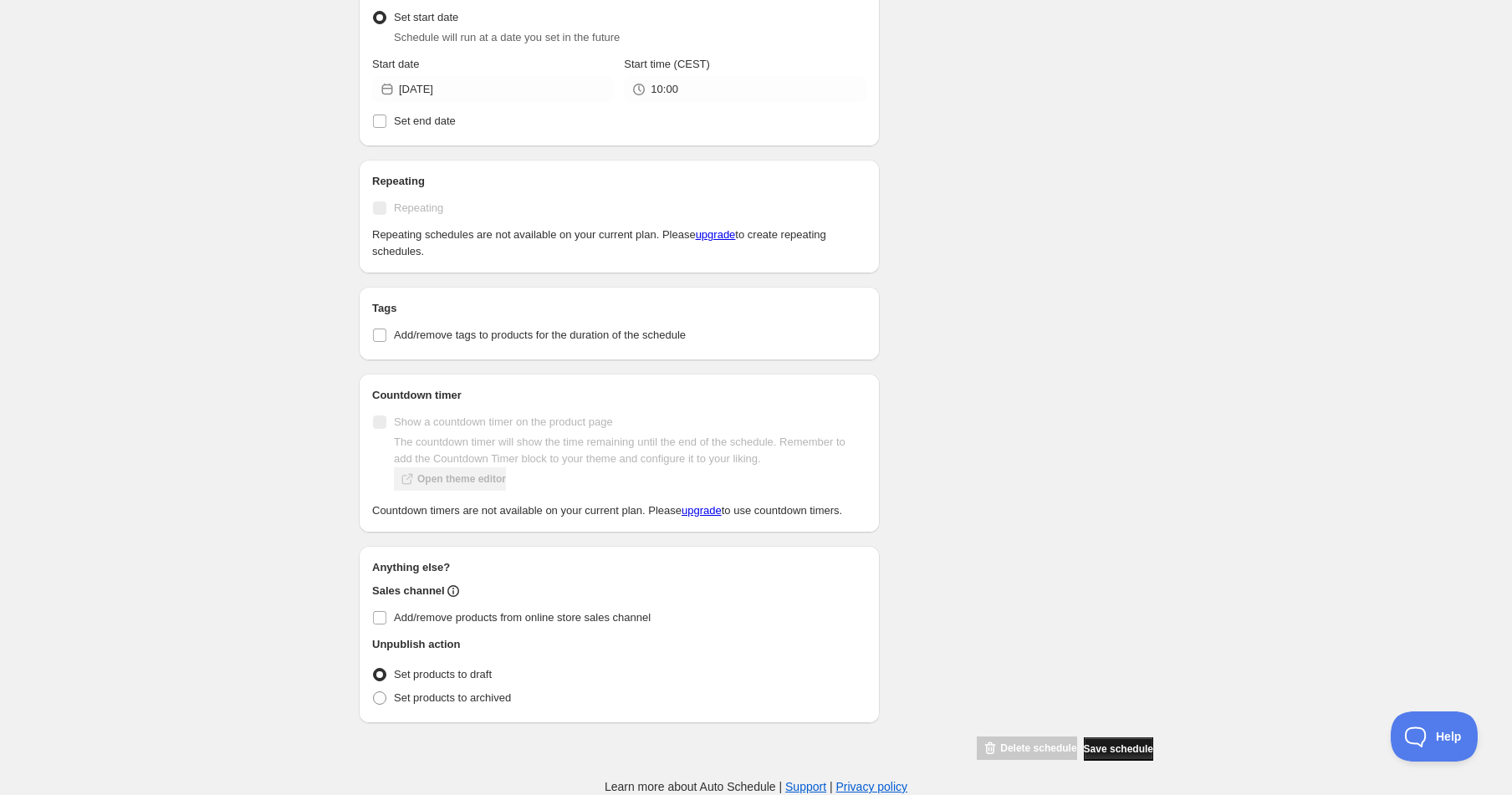 click on "Save schedule" at bounding box center [1118, 749] 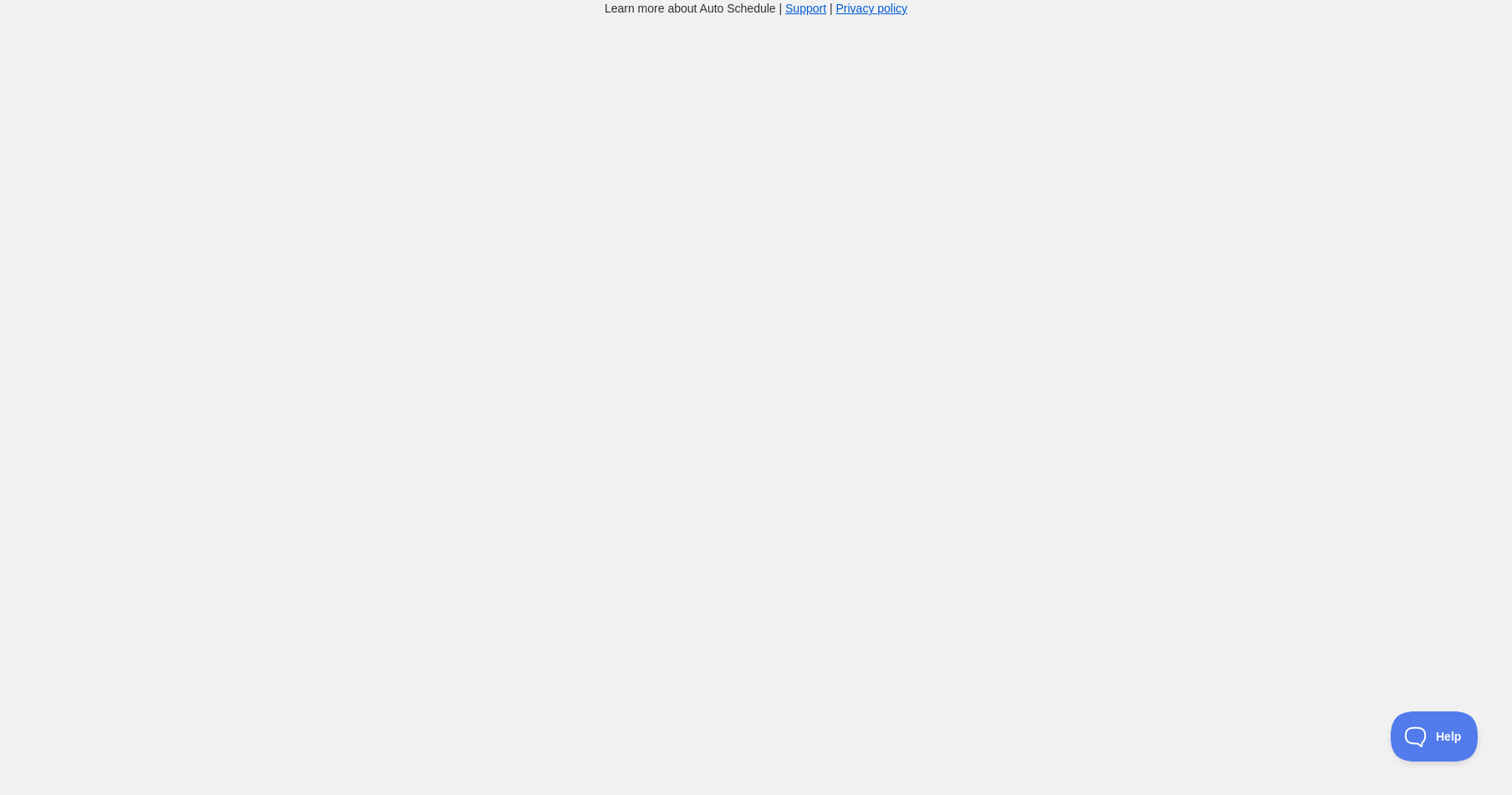 scroll, scrollTop: 0, scrollLeft: 0, axis: both 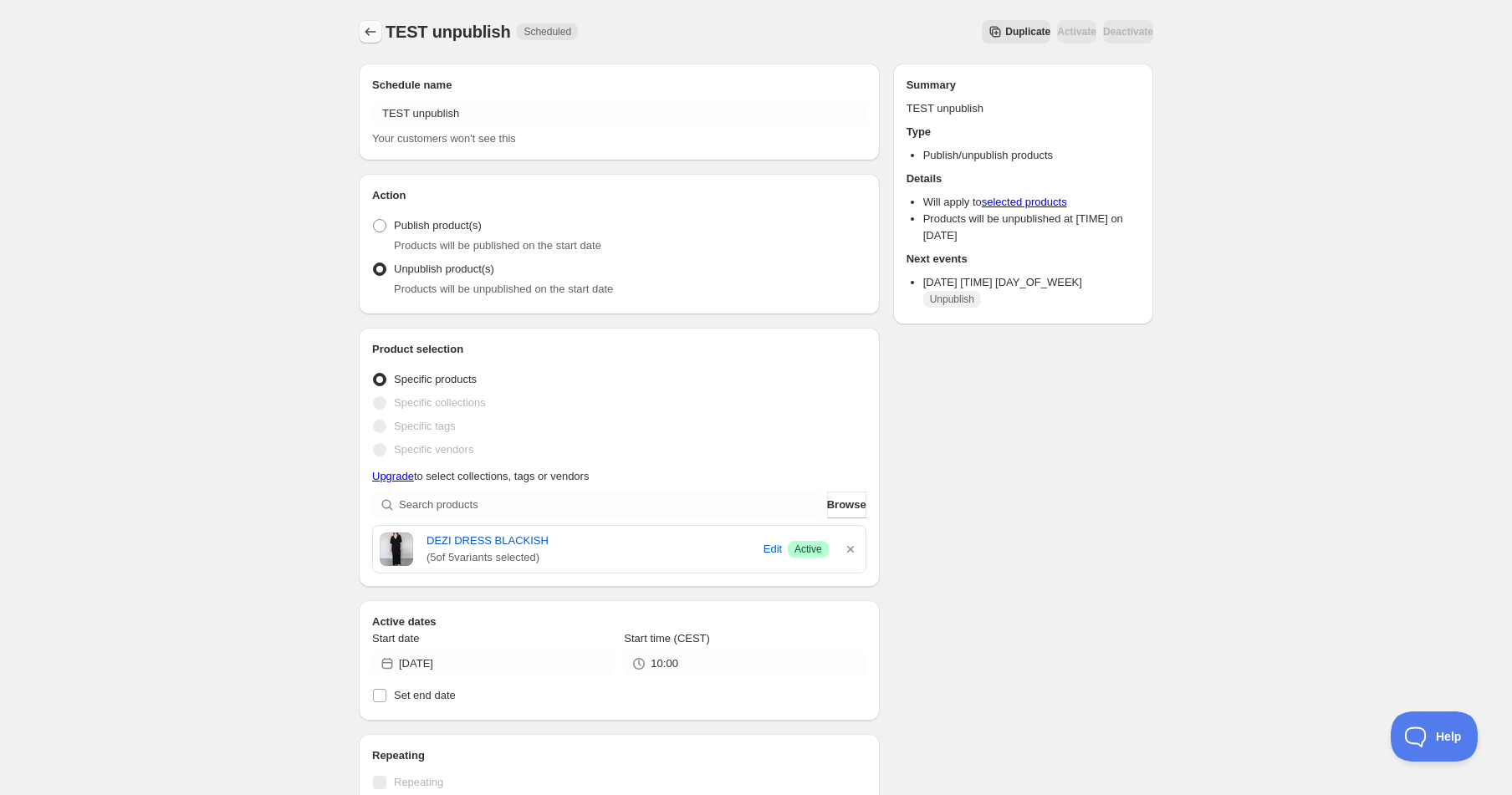 click 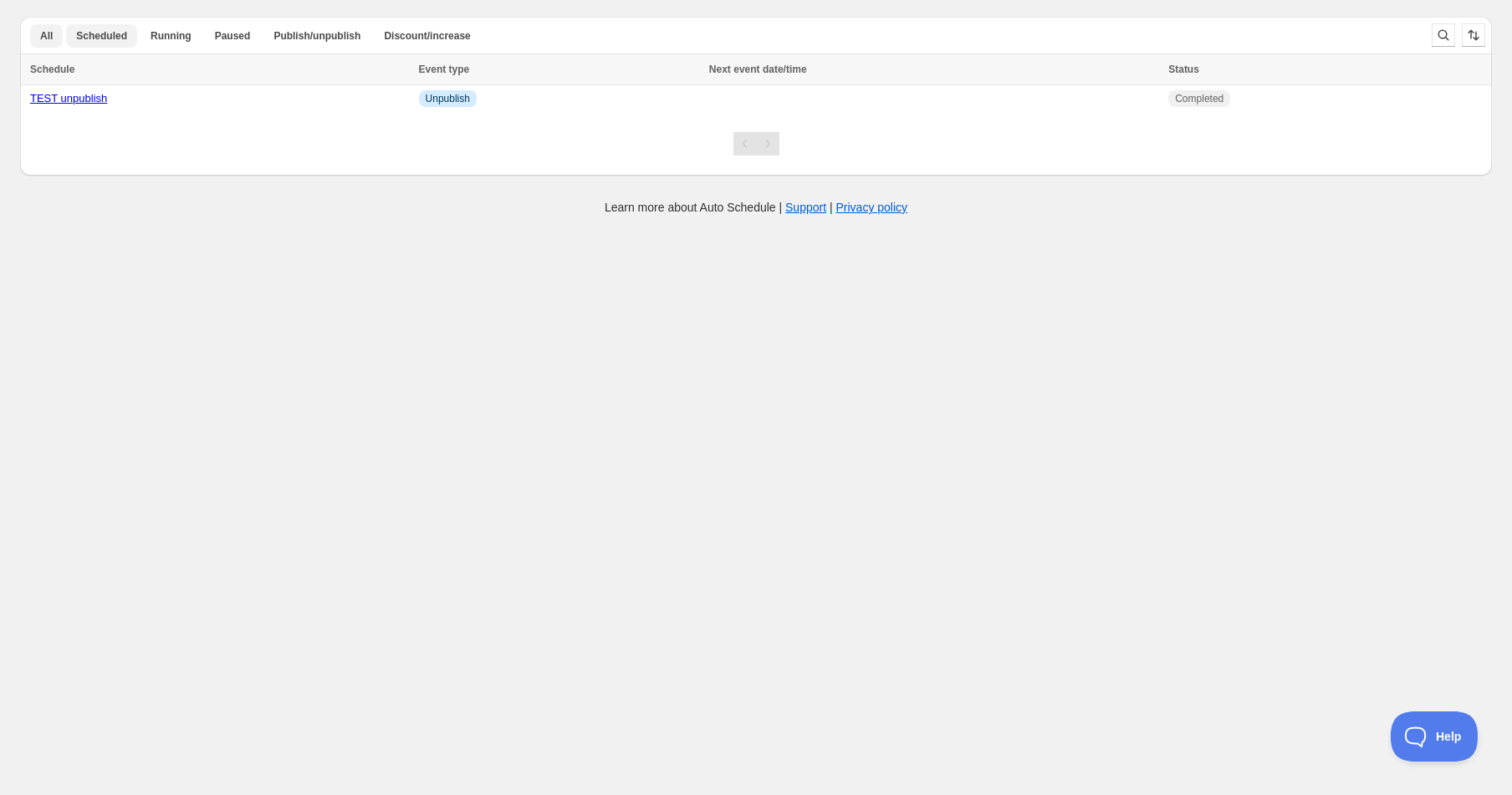 click on "Scheduled" at bounding box center (101, 36) 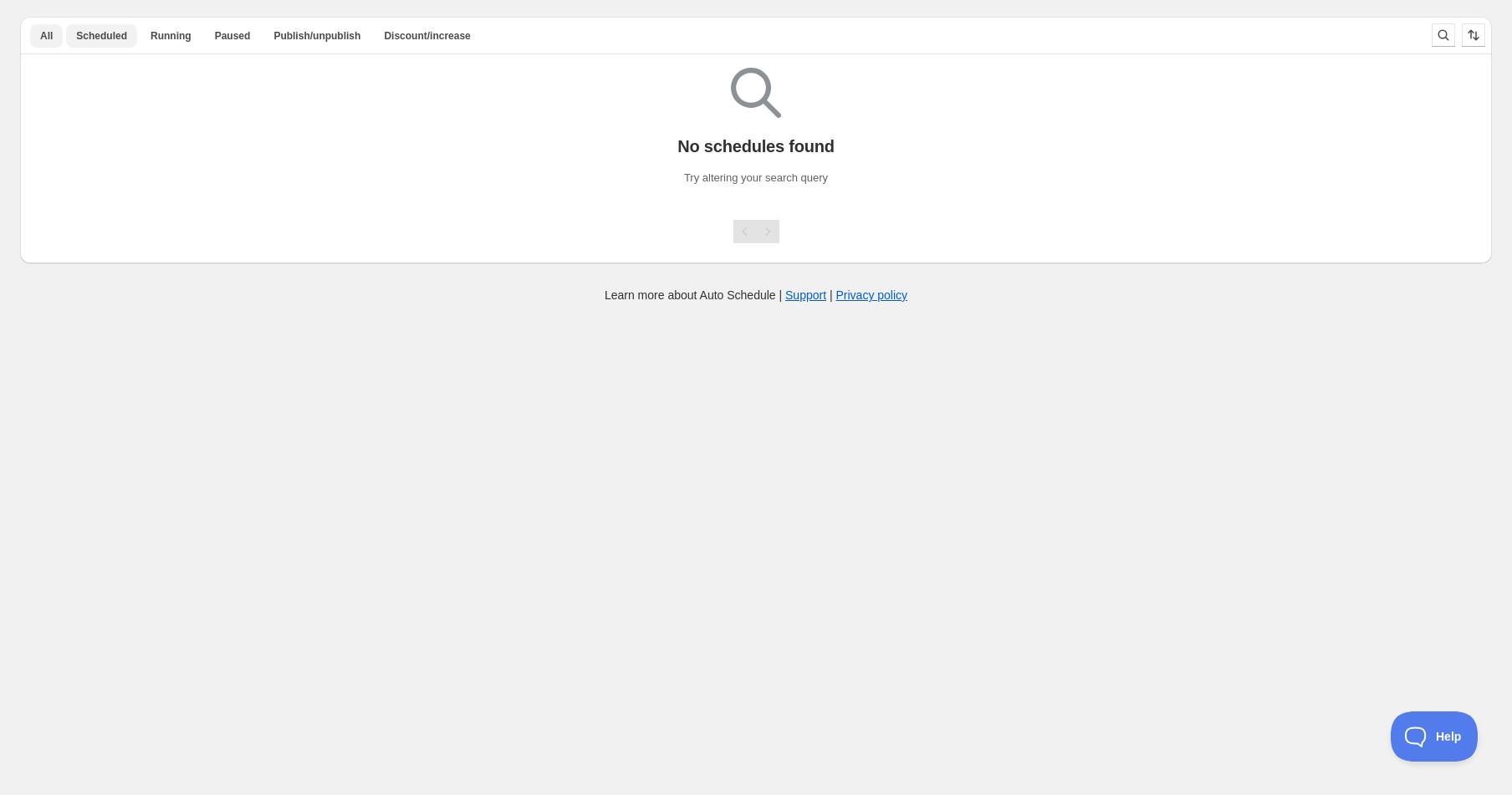 click on "All" at bounding box center [46, 36] 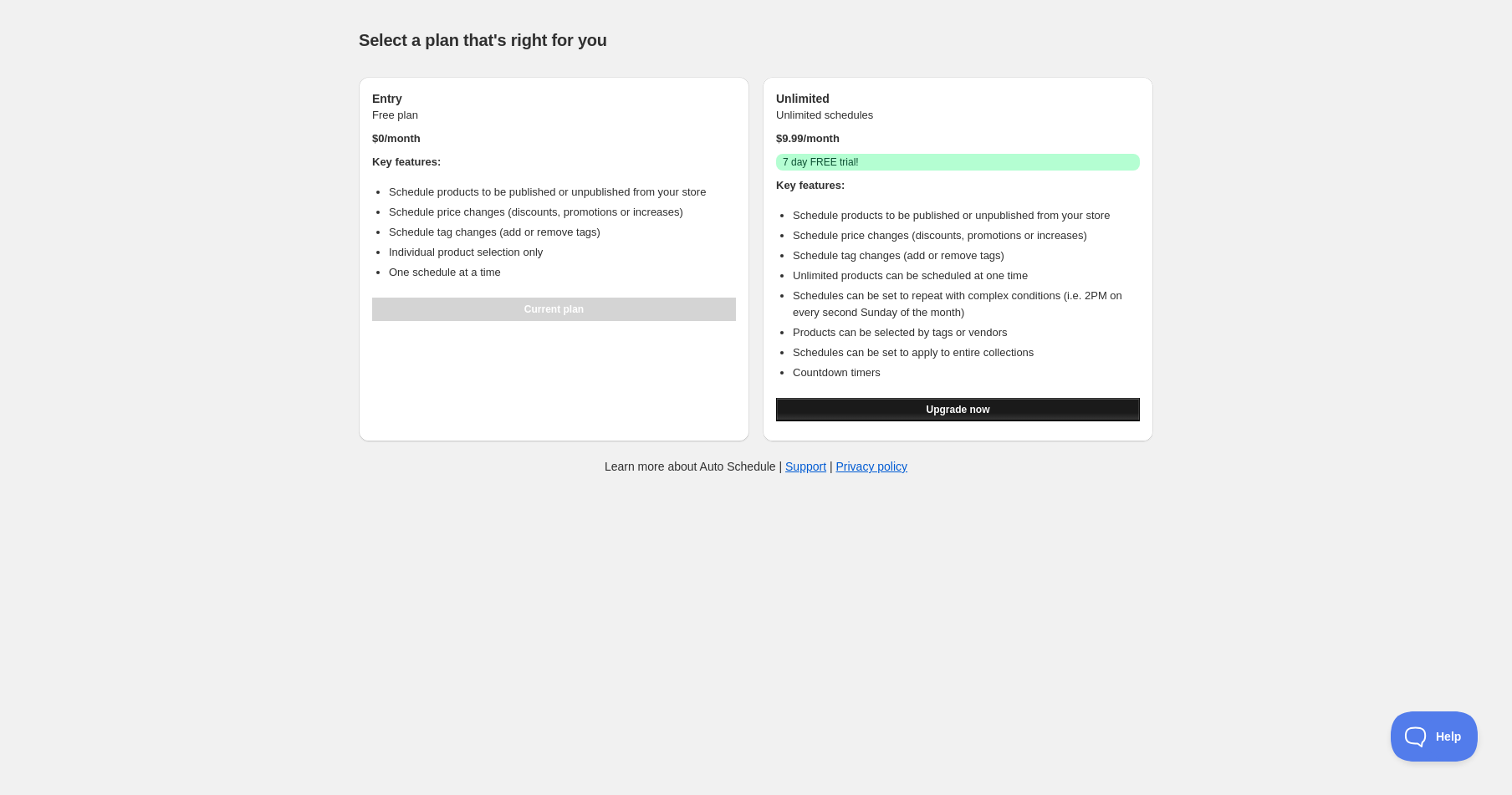 click on "Upgrade now" at bounding box center (958, 410) 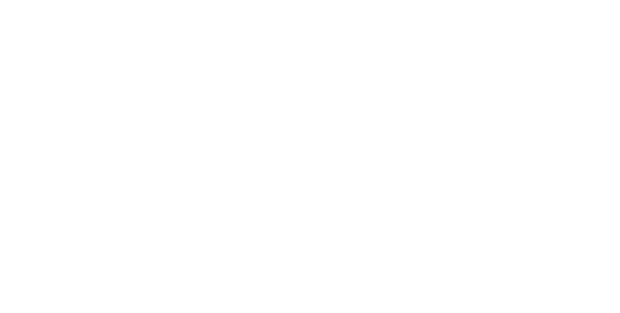 scroll, scrollTop: 0, scrollLeft: 0, axis: both 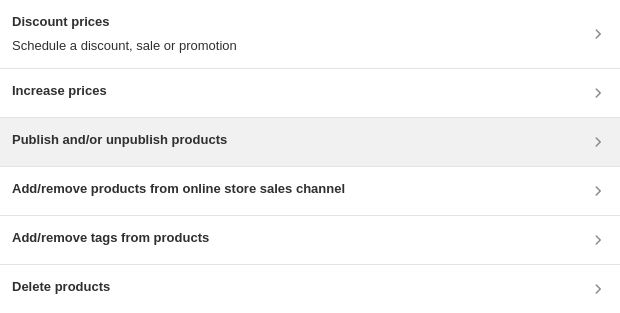 click on "Publish and/or unpublish products" at bounding box center [119, 142] 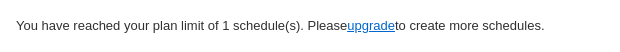 scroll, scrollTop: 0, scrollLeft: 0, axis: both 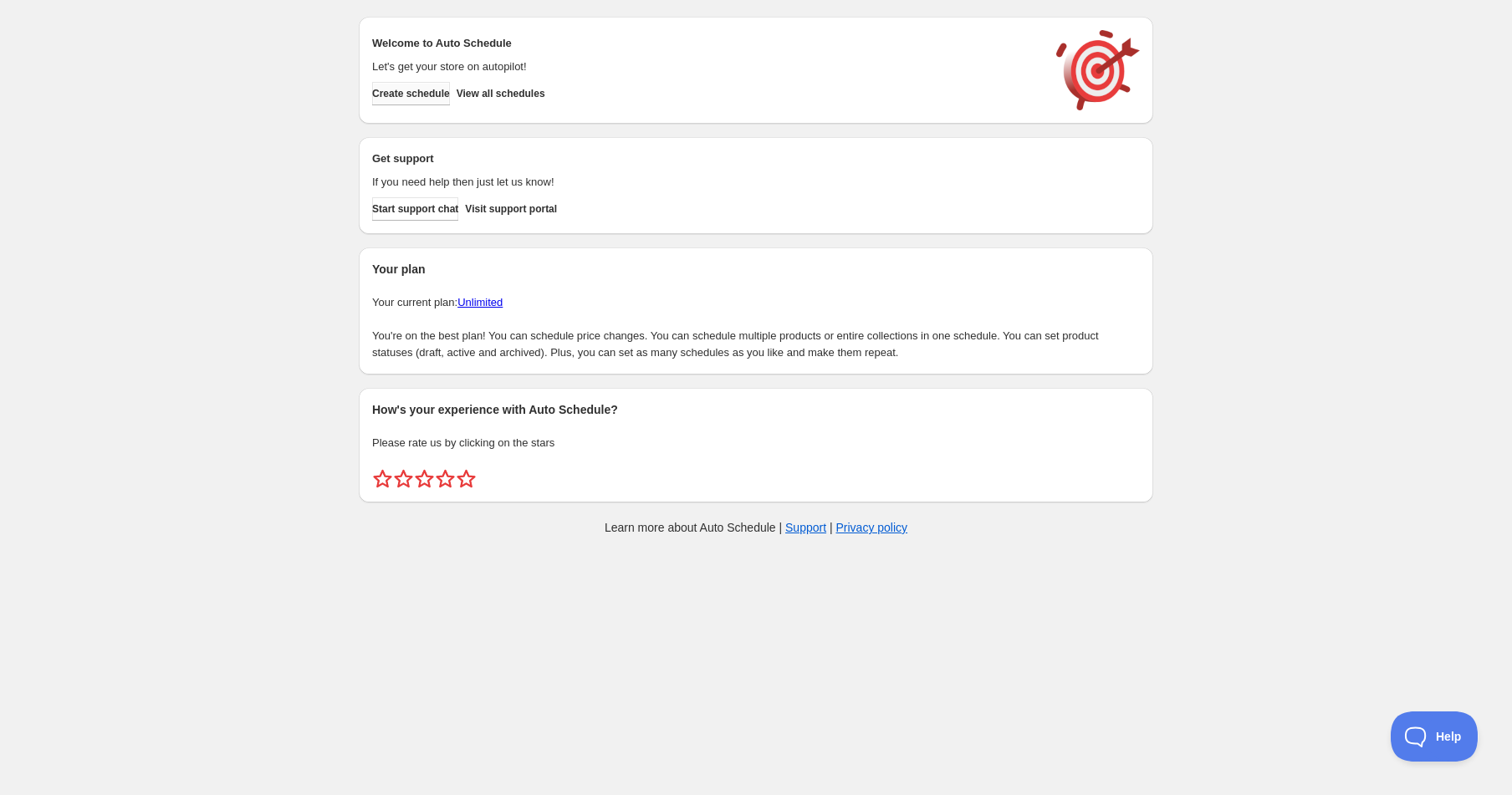 click on "Create schedule" at bounding box center (411, 94) 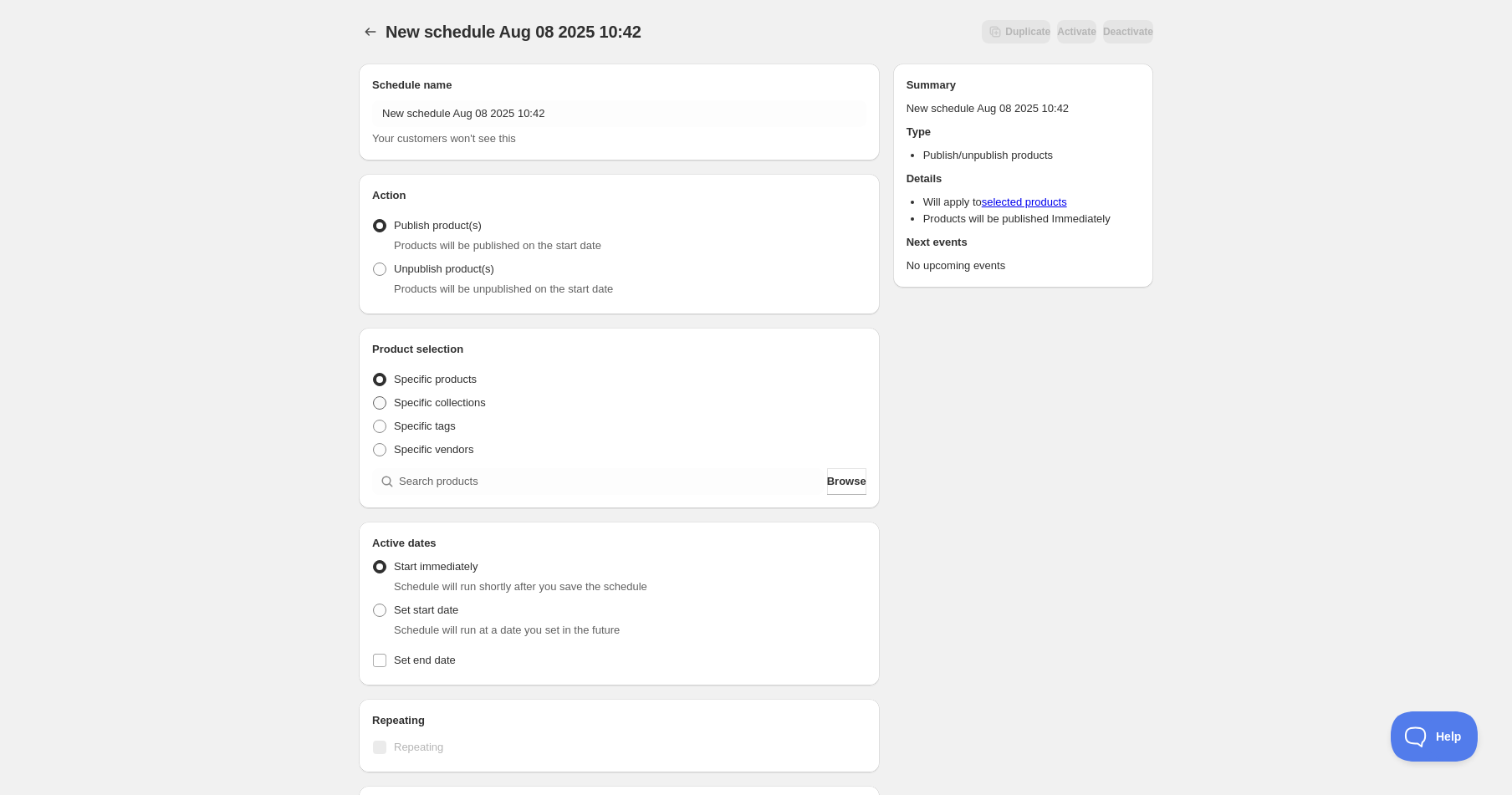 click on "Specific collections" at bounding box center [440, 402] 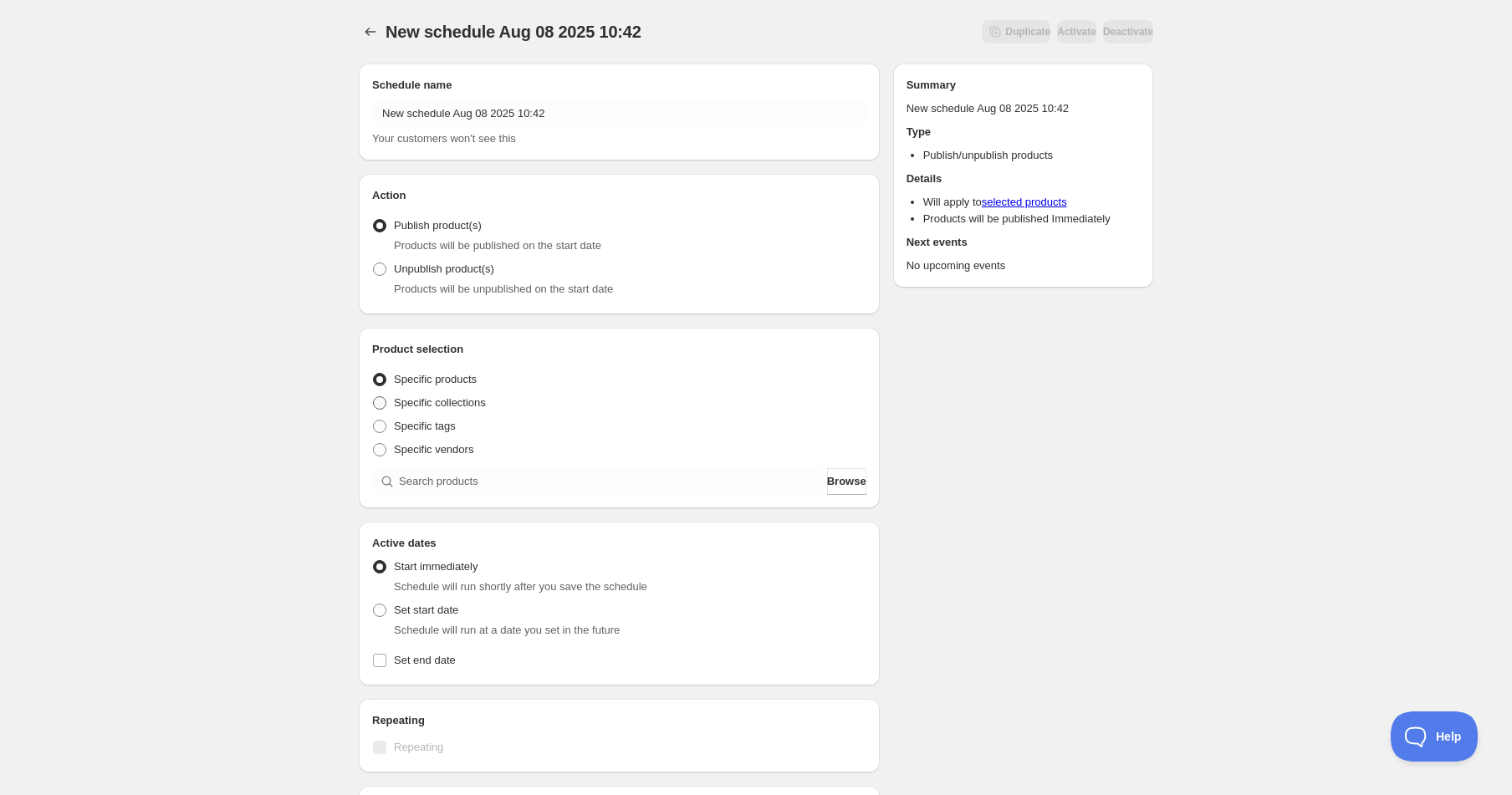 radio on "true" 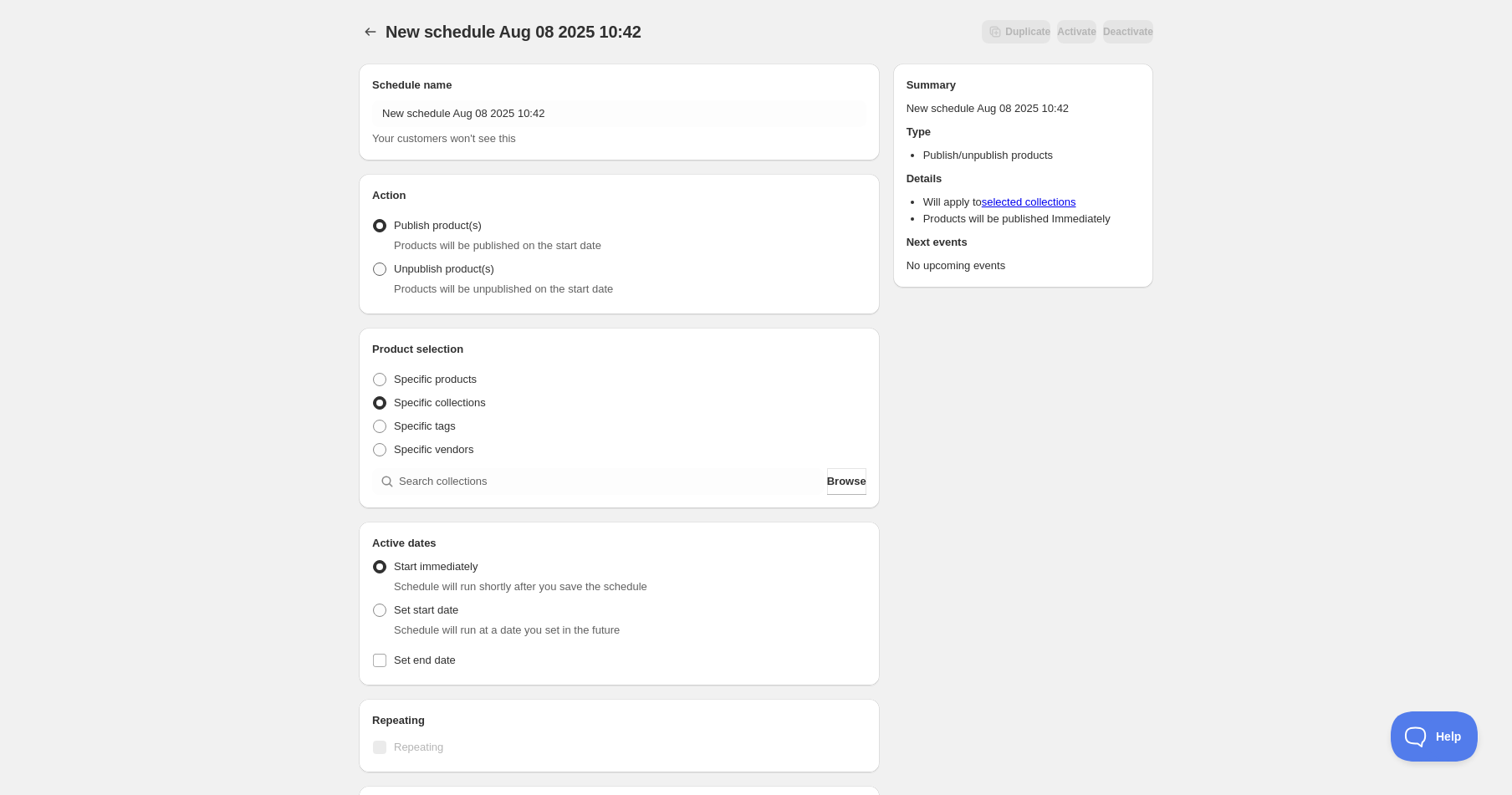 click on "Unpublish product(s)" at bounding box center (433, 269) 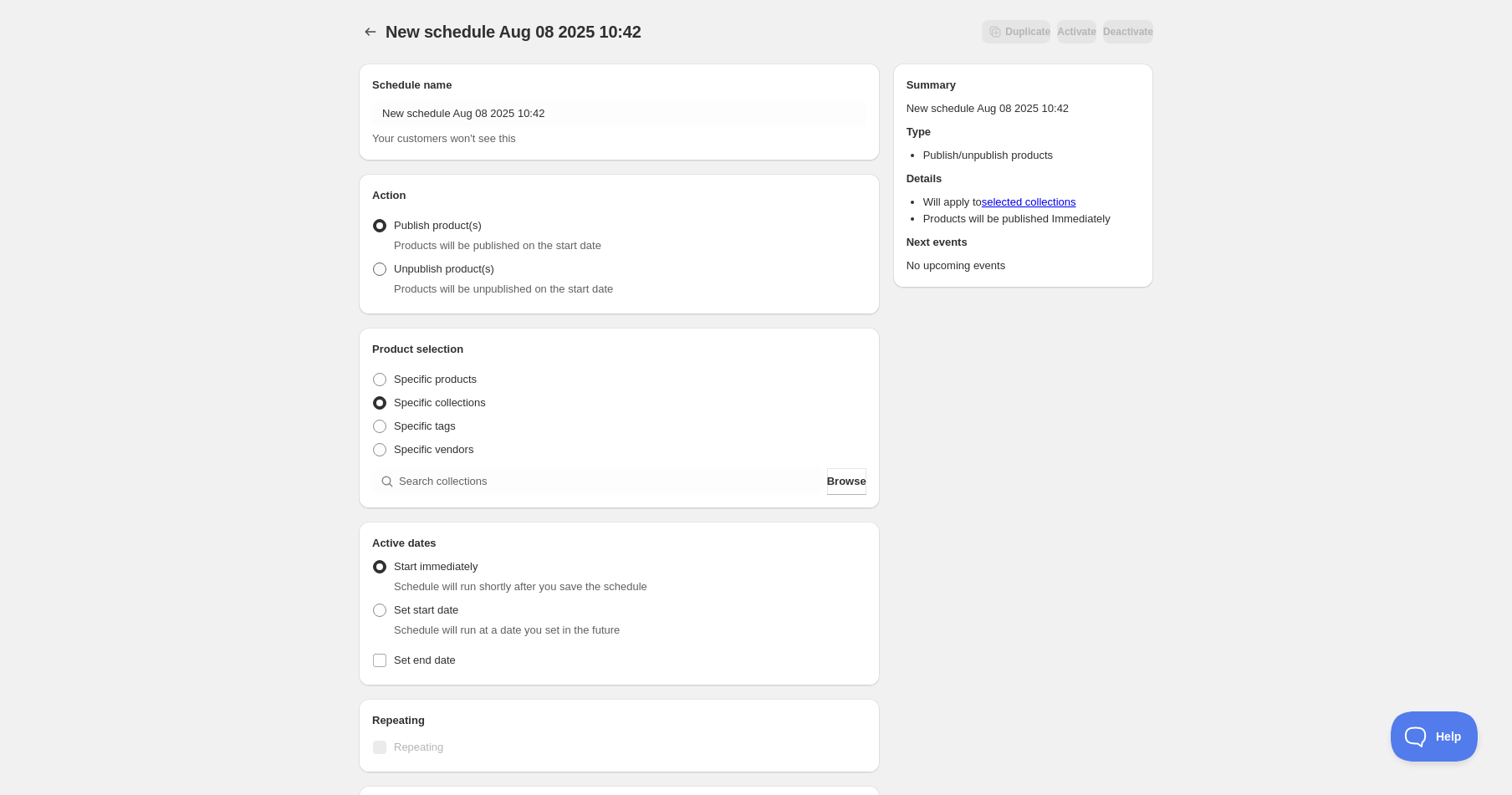 radio on "true" 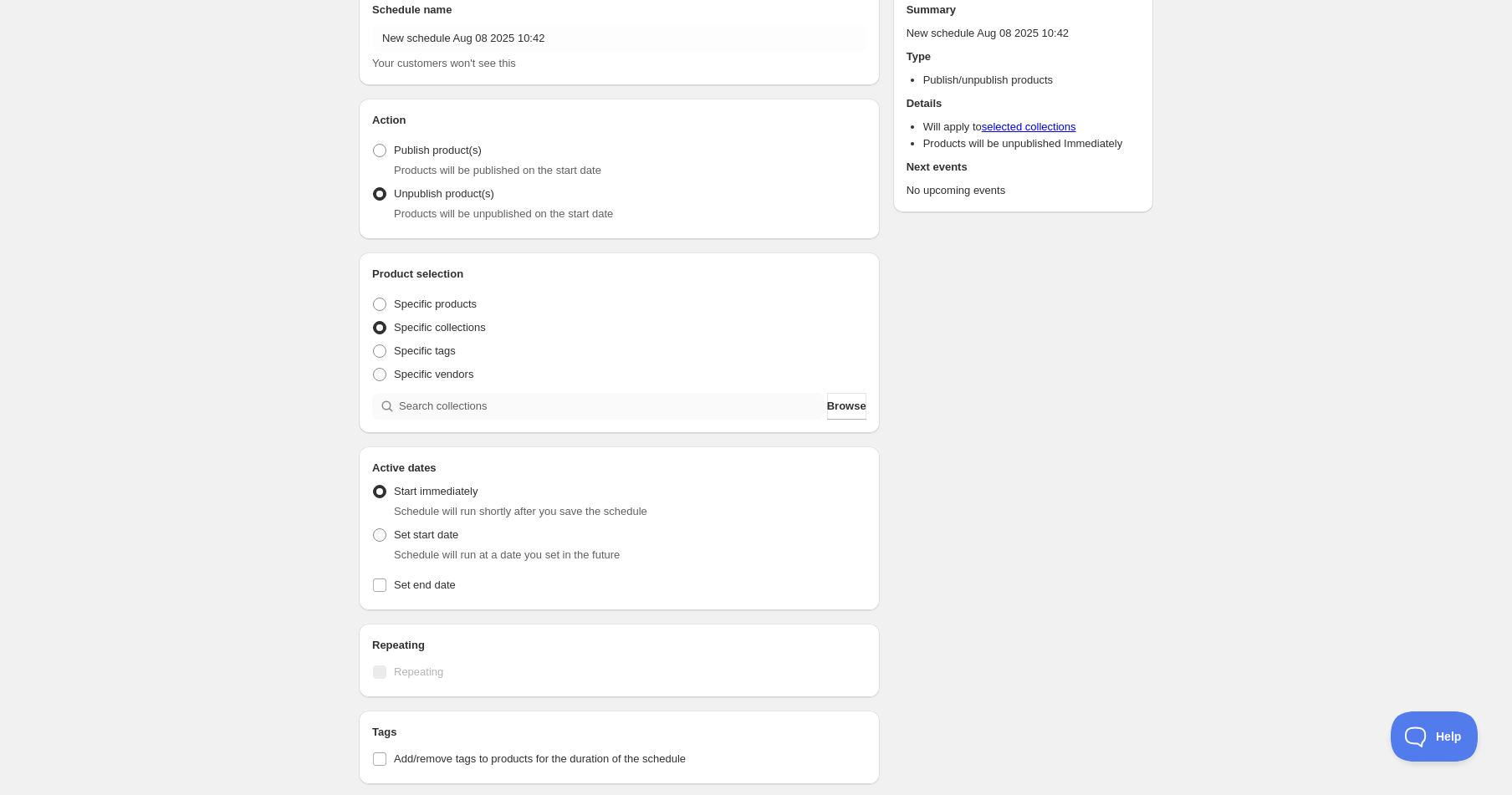 scroll, scrollTop: 79, scrollLeft: 0, axis: vertical 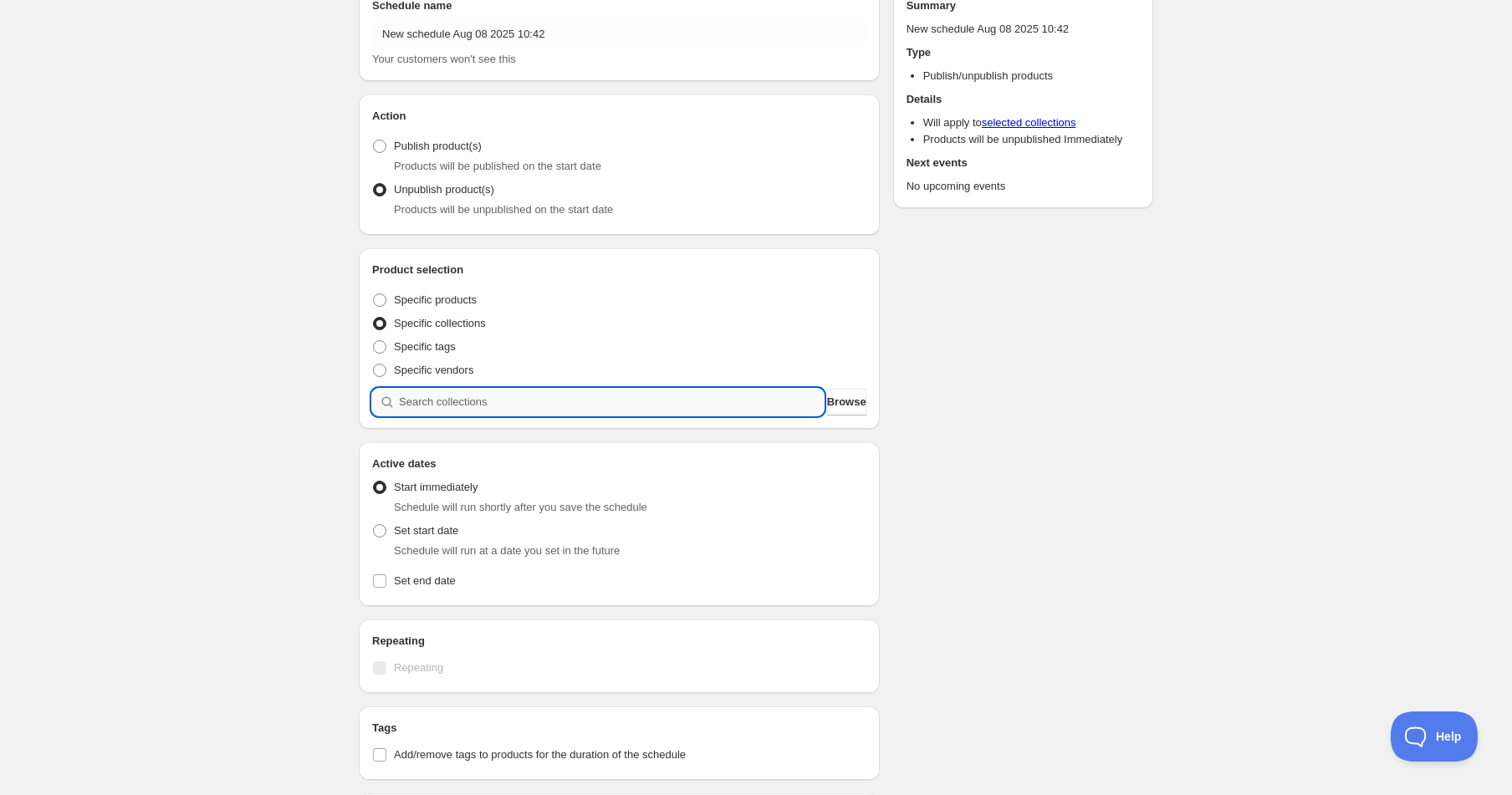 click at bounding box center [611, 402] 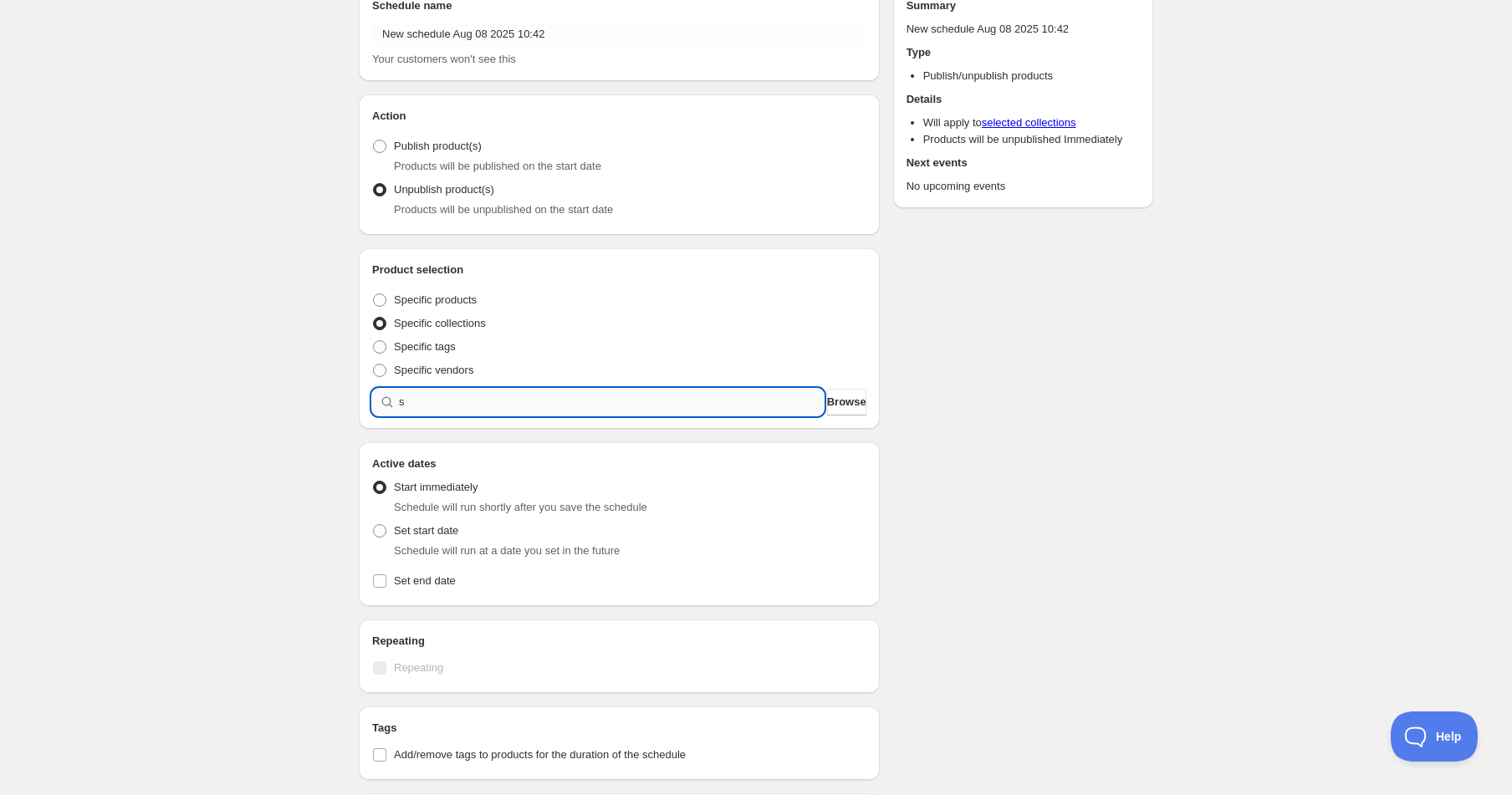 type 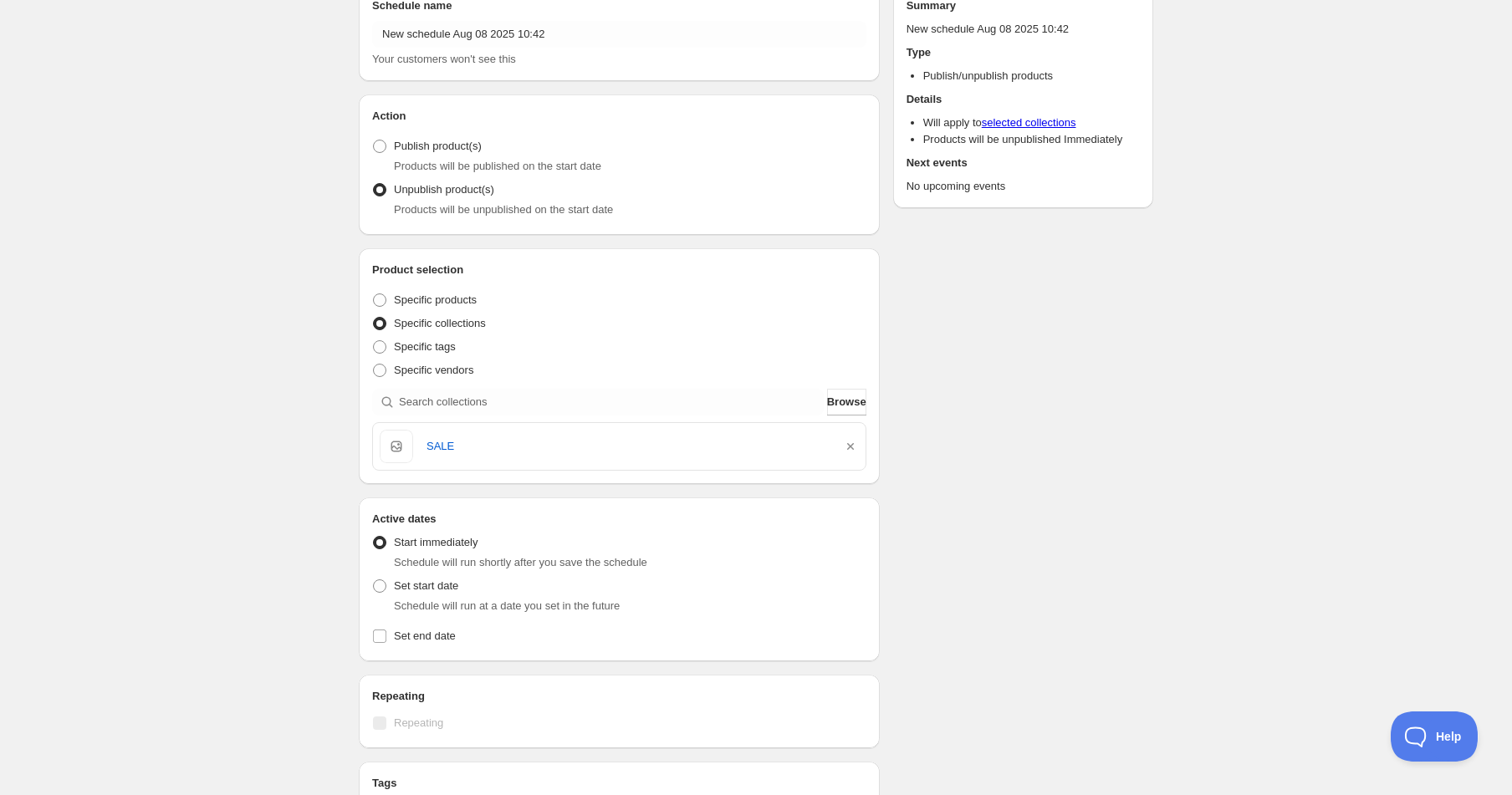 scroll, scrollTop: 252, scrollLeft: 0, axis: vertical 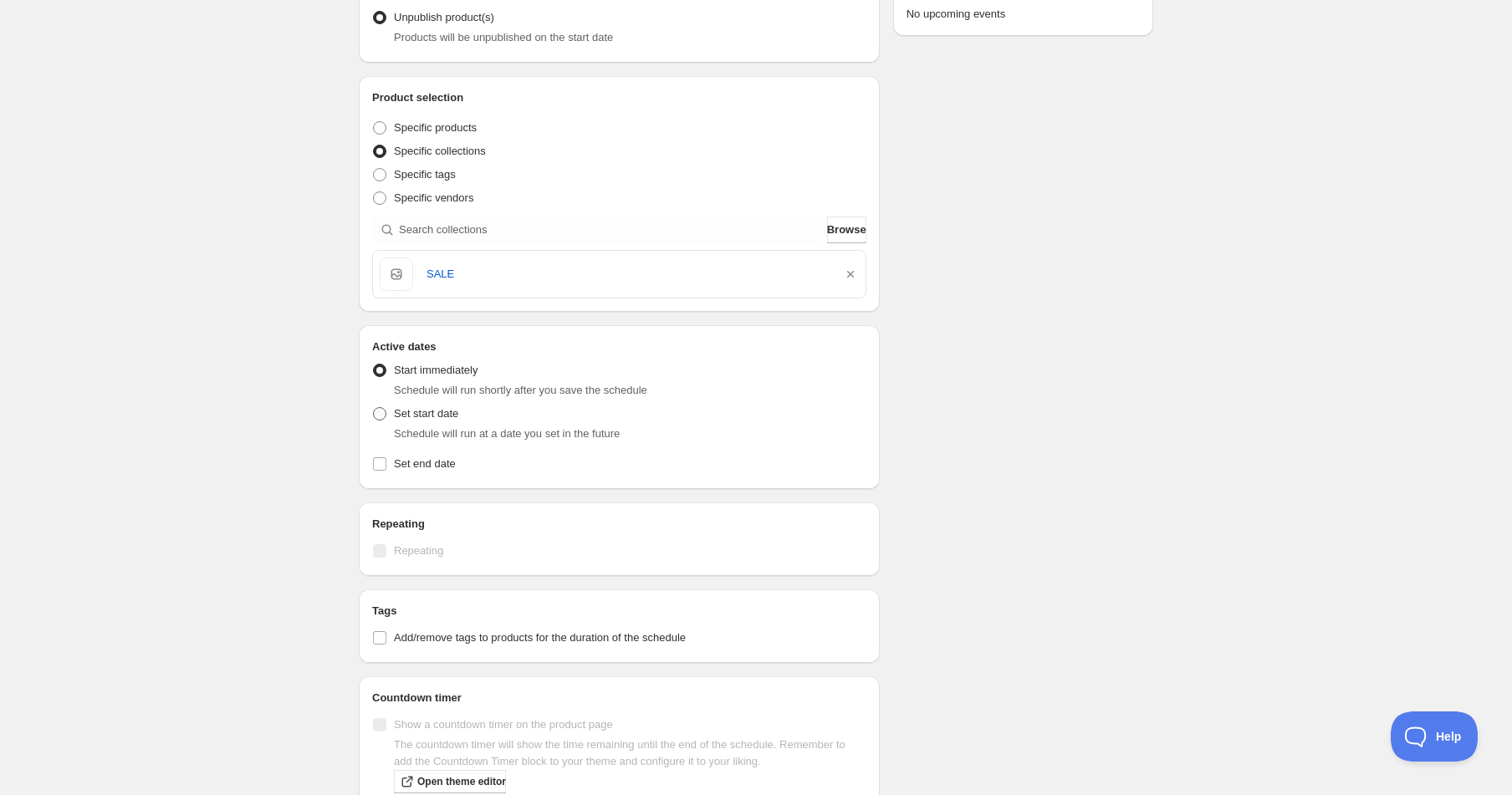 click on "Set start date" at bounding box center [426, 413] 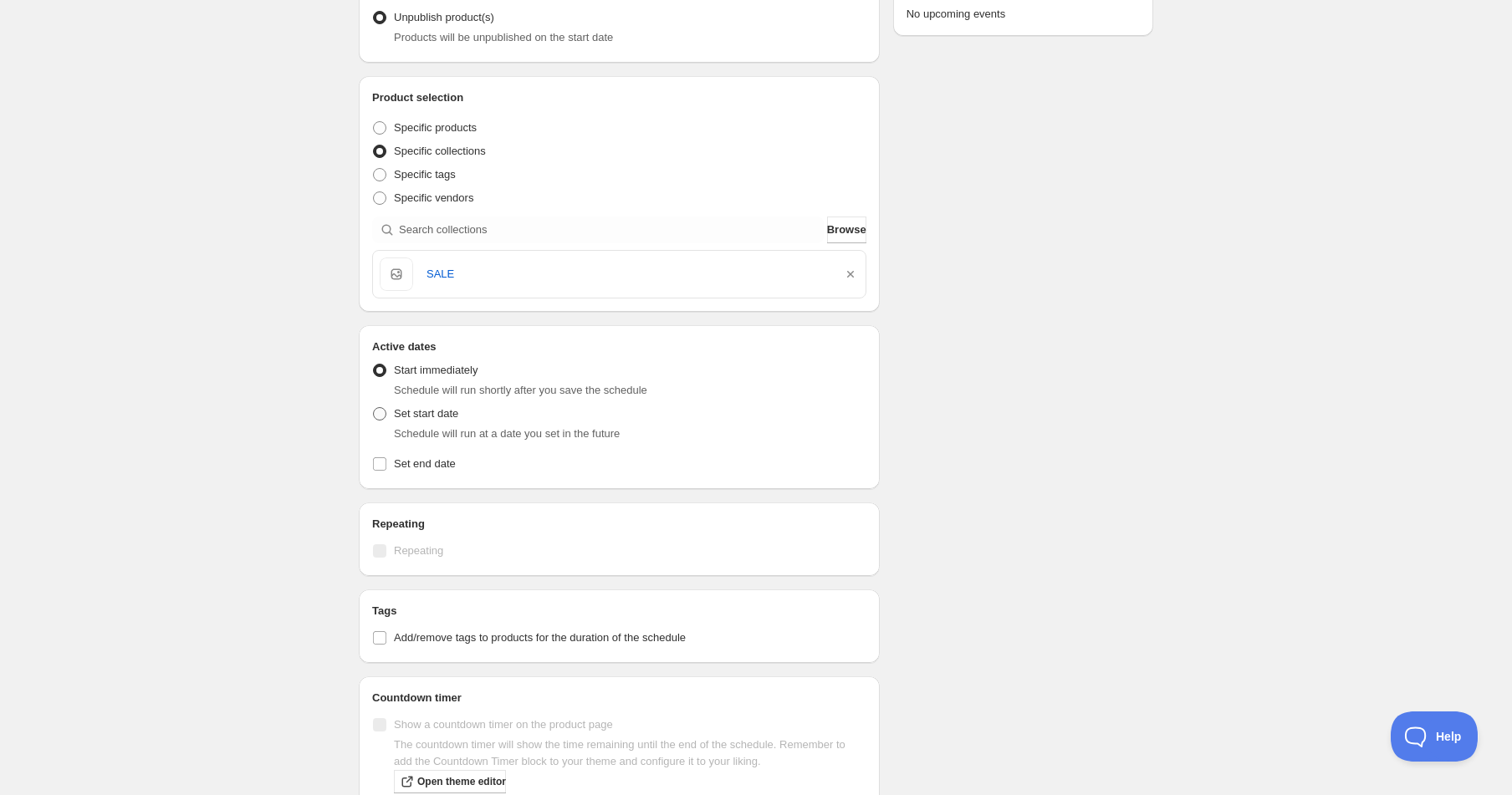 radio on "true" 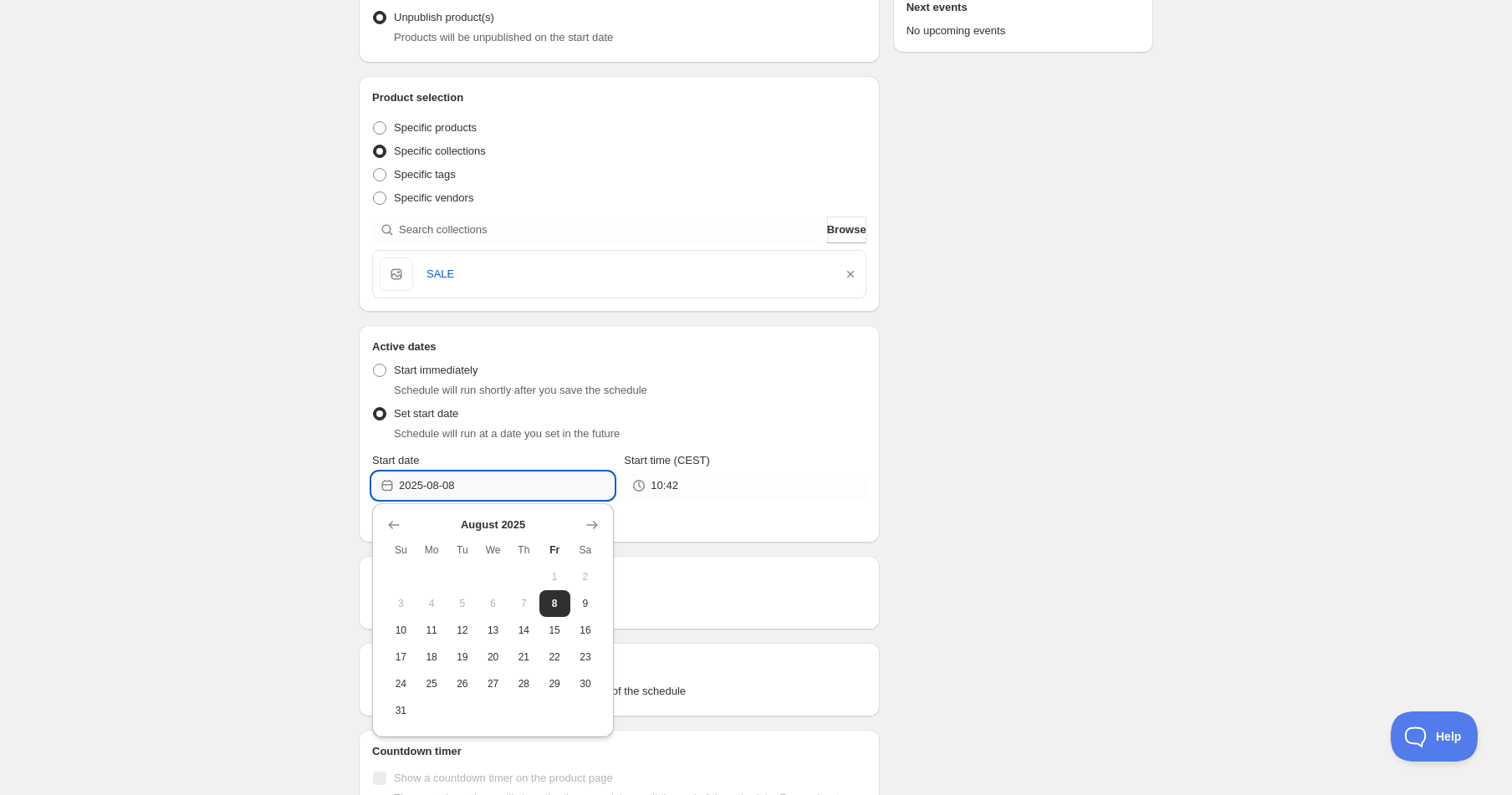 click on "2025-08-08" at bounding box center [506, 486] 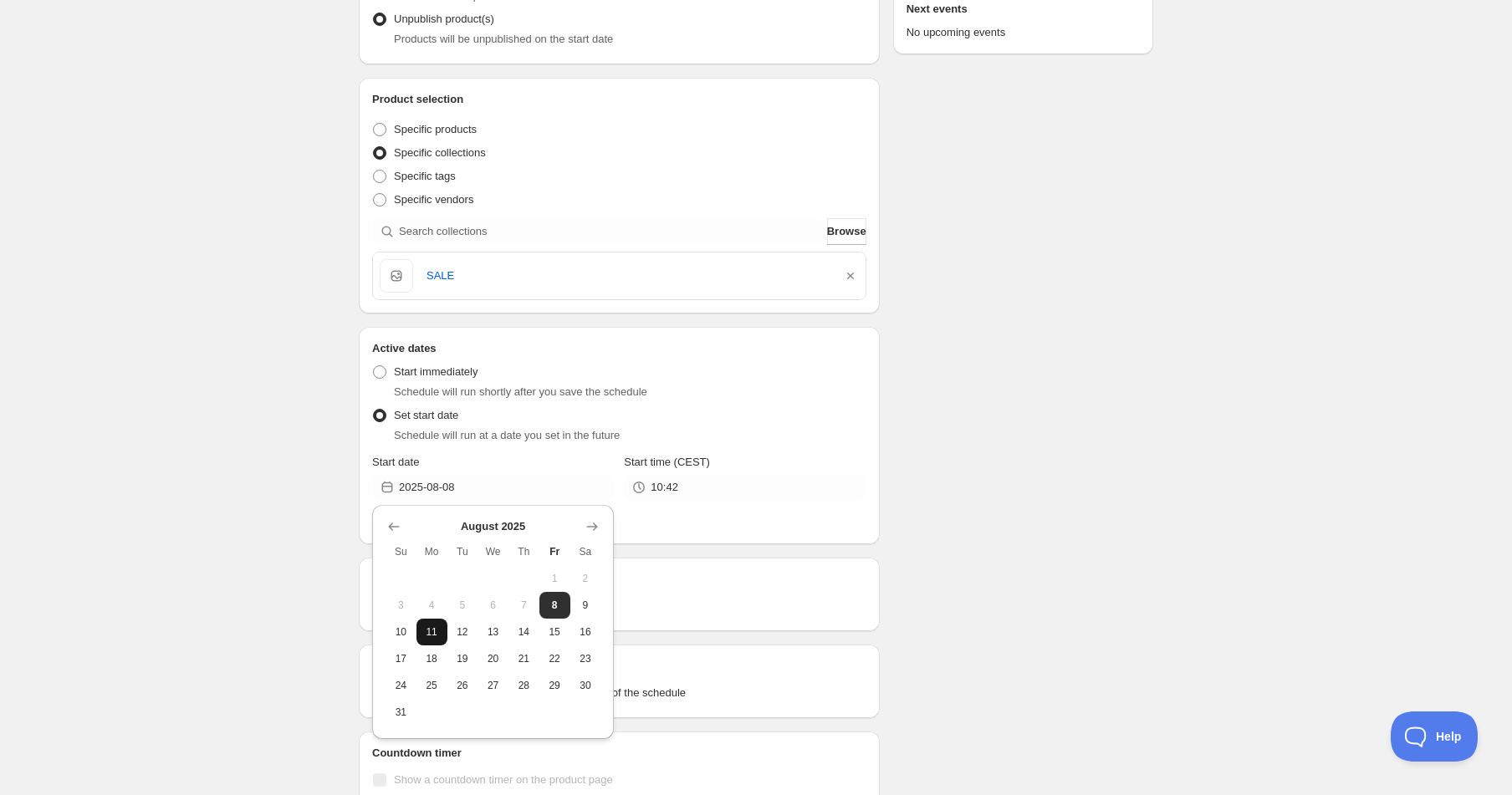 click on "11" at bounding box center (432, 632) 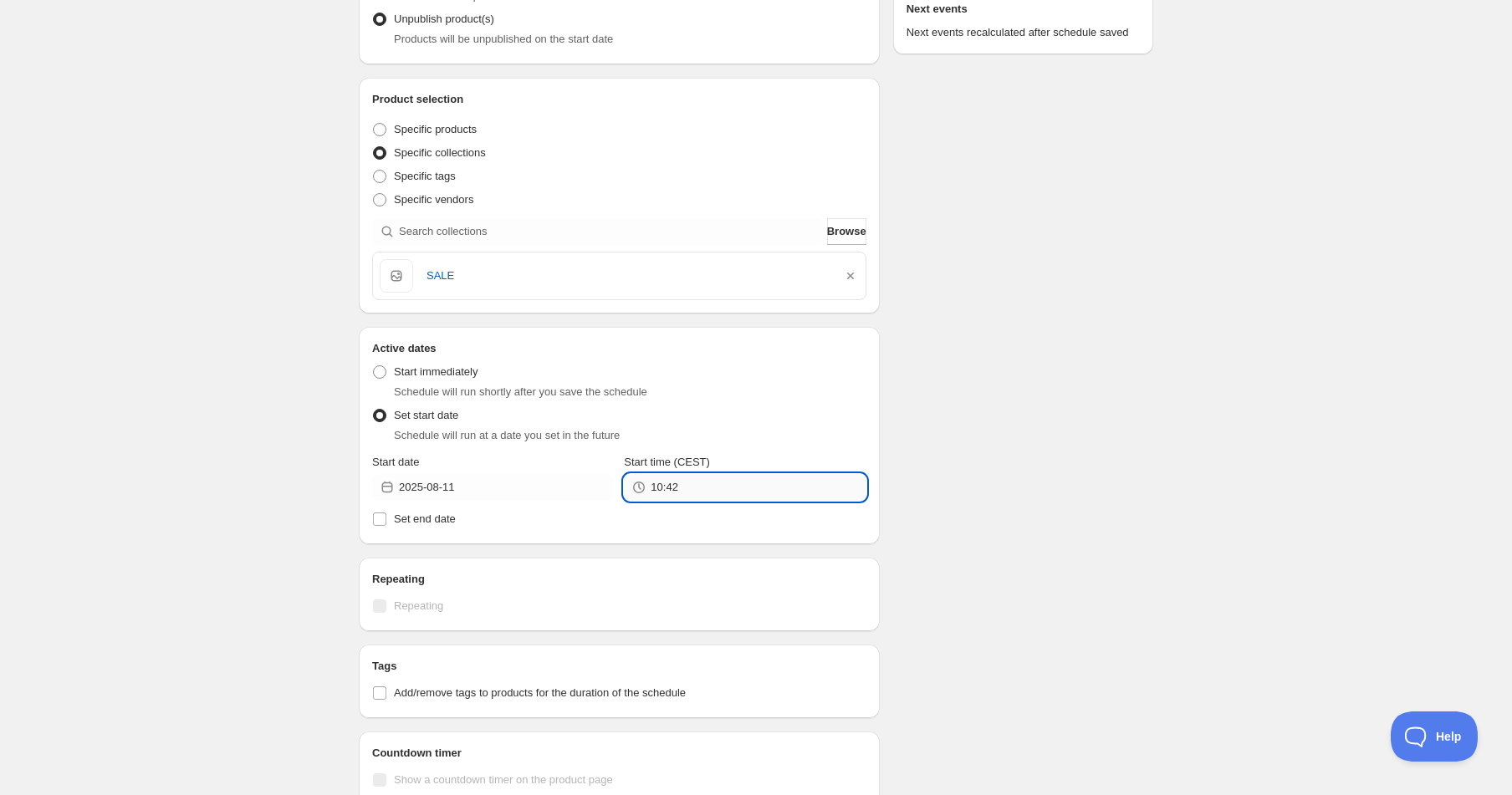 click on "10:42" at bounding box center [758, 487] 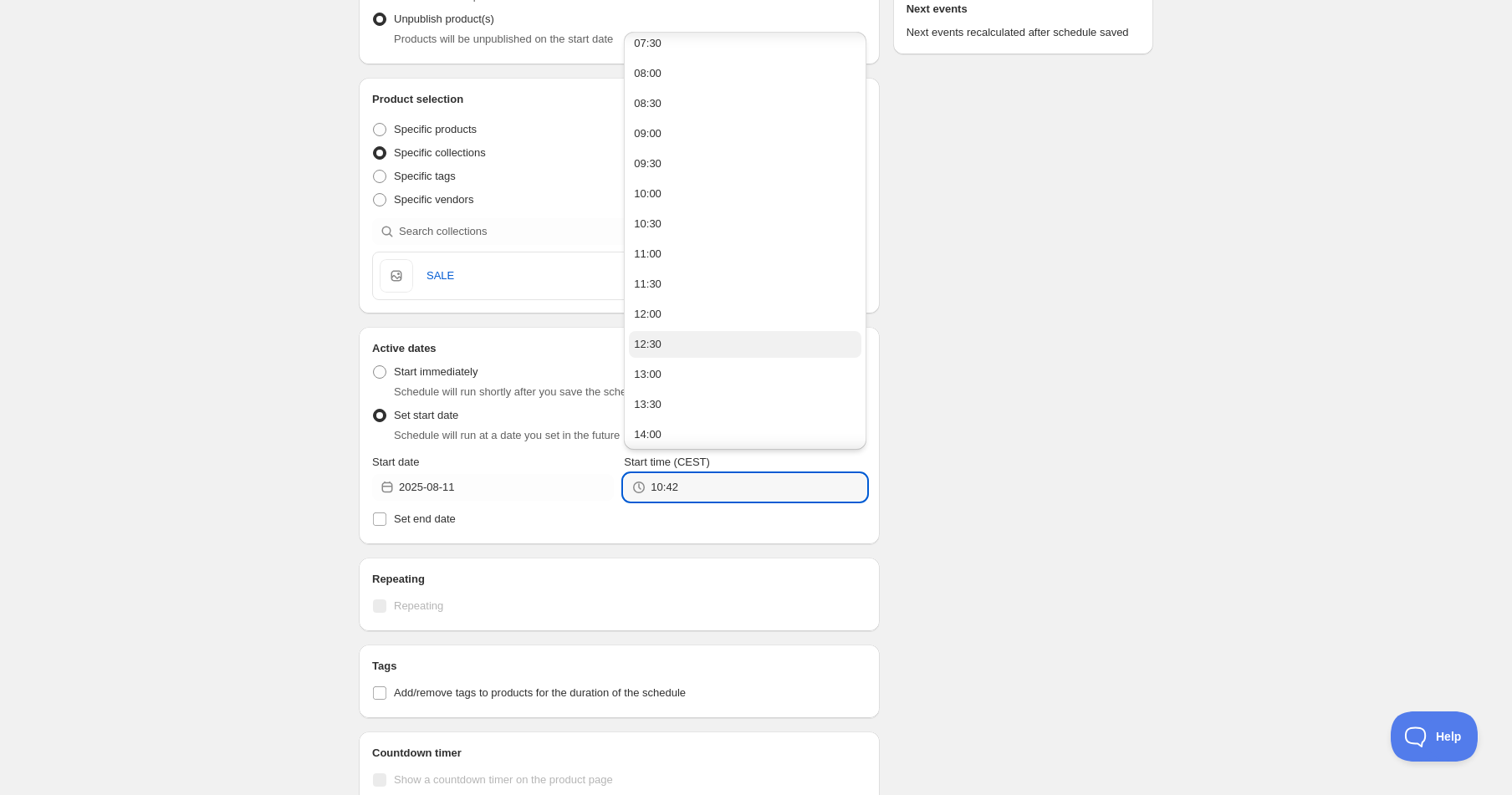 scroll, scrollTop: 462, scrollLeft: 0, axis: vertical 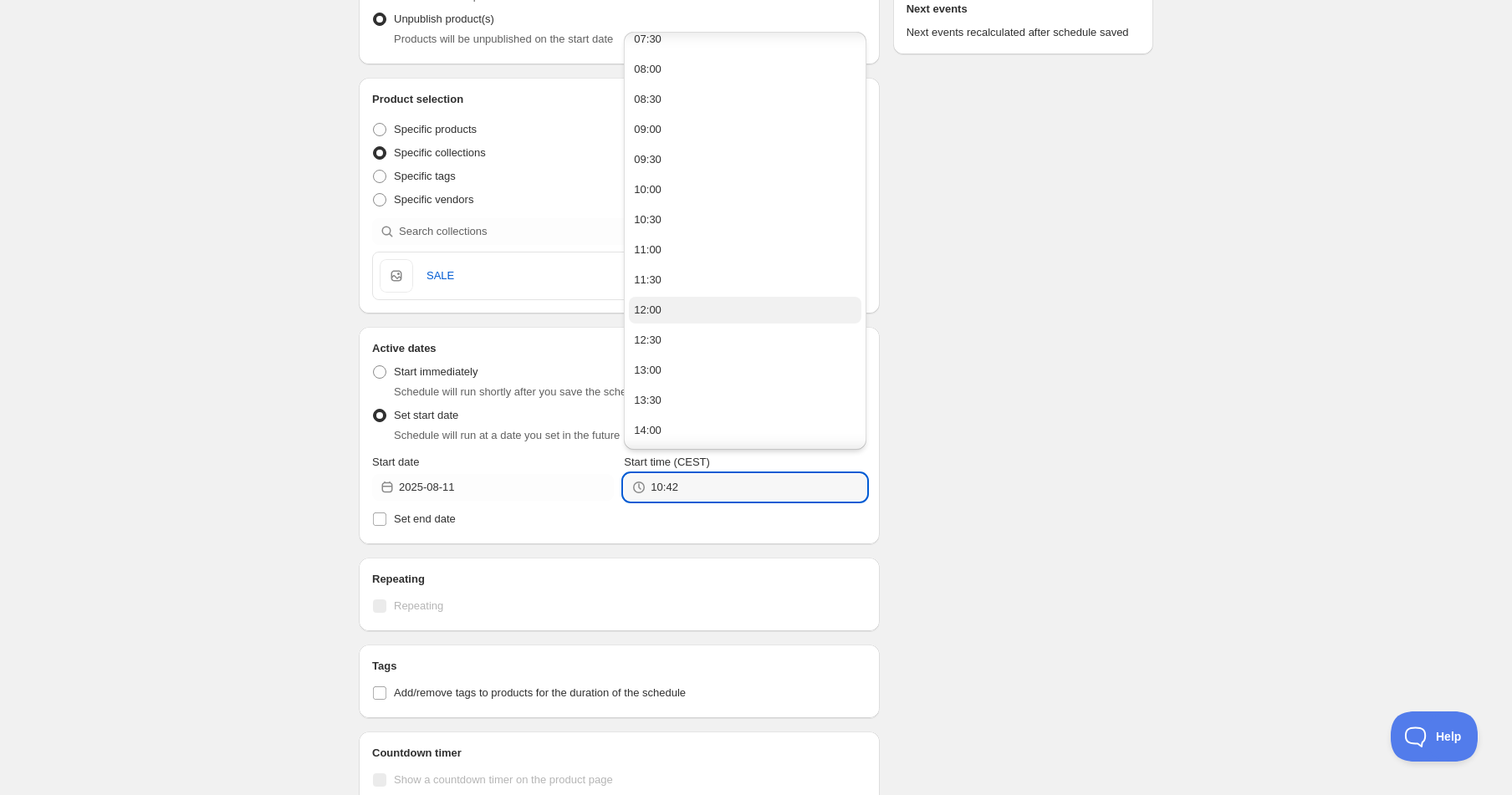 click on "12:00" at bounding box center [744, 310] 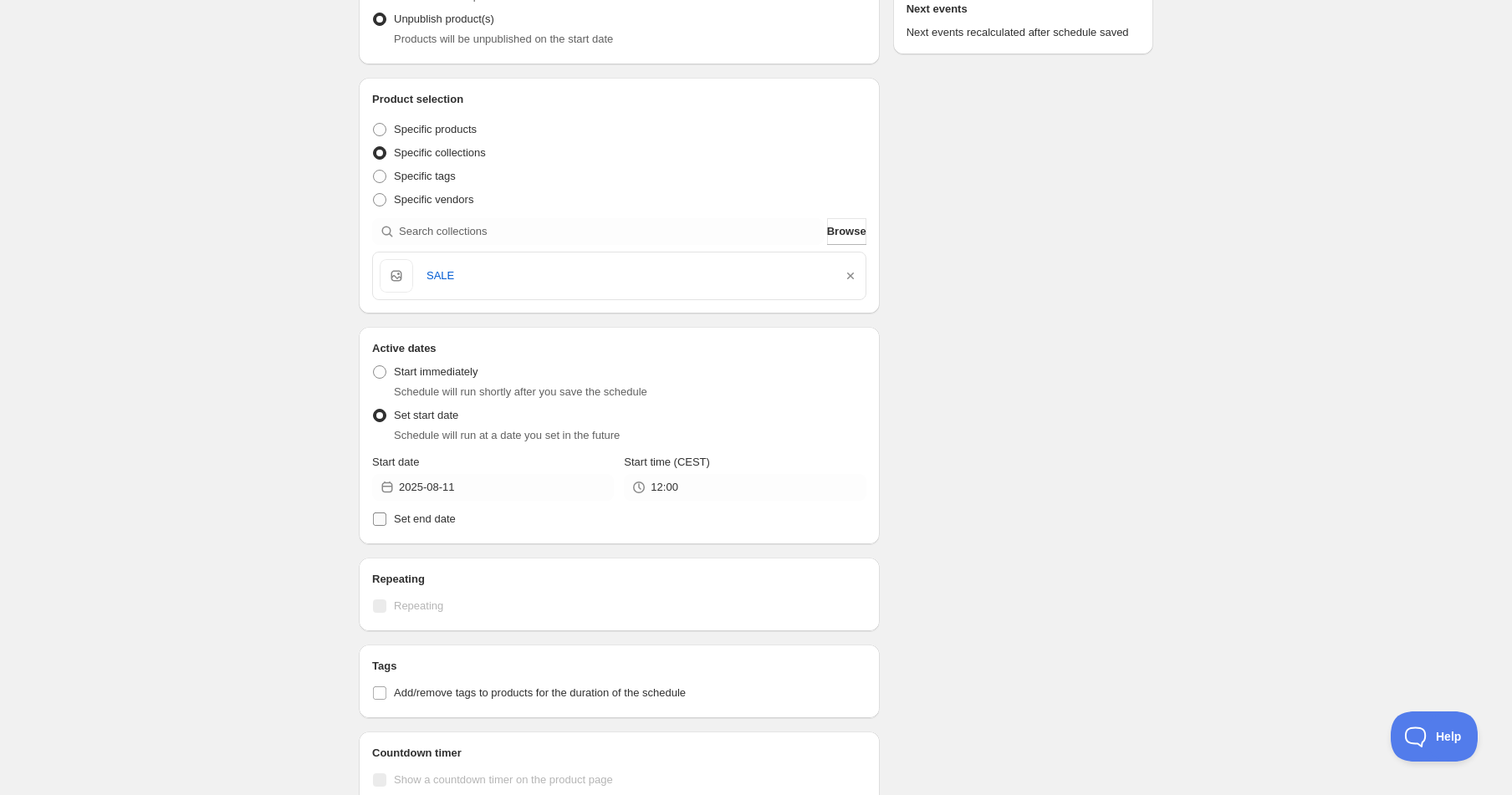click on "Set end date" at bounding box center [619, 519] 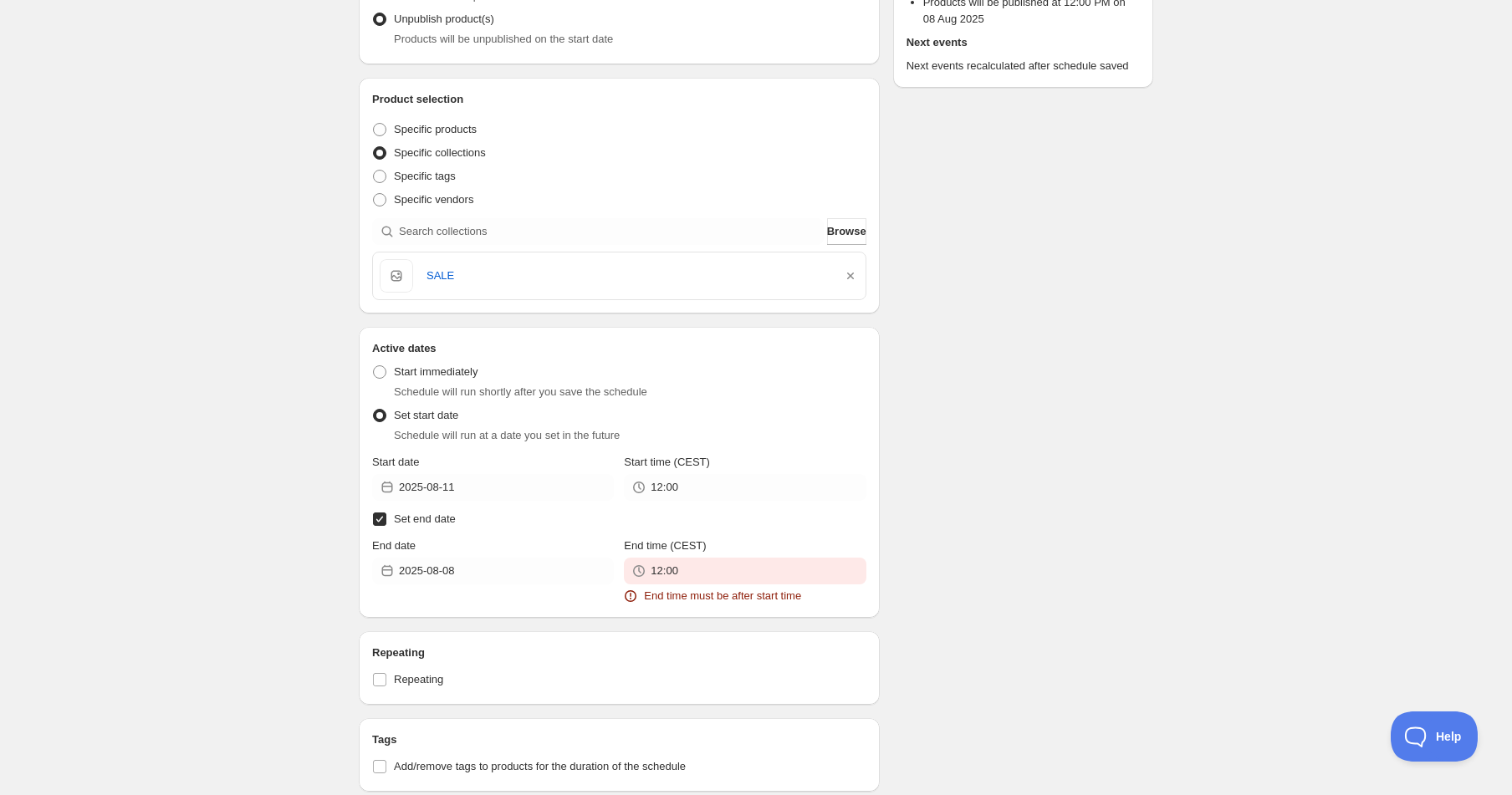 click on "Set end date" at bounding box center [425, 518] 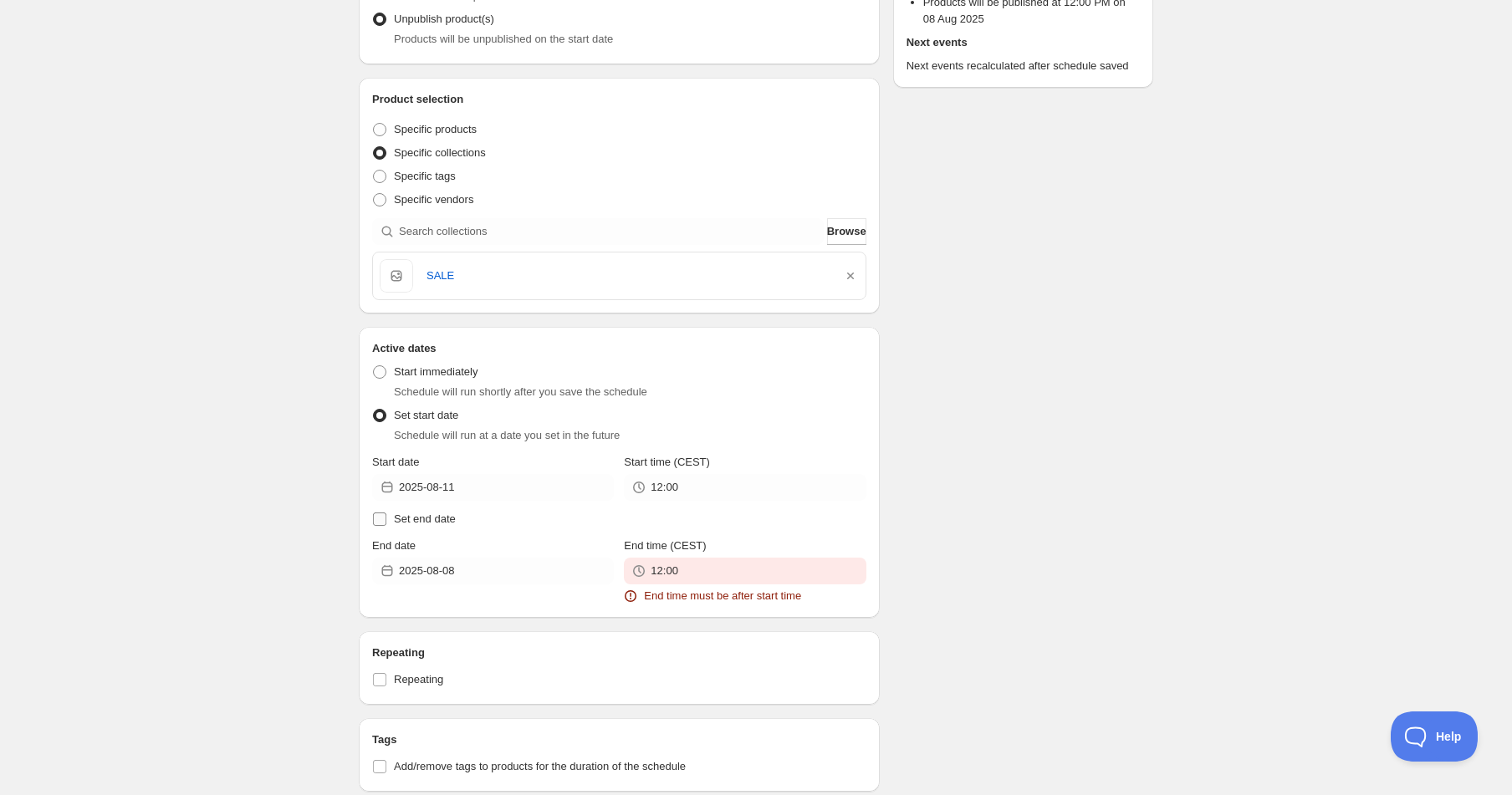 checkbox on "false" 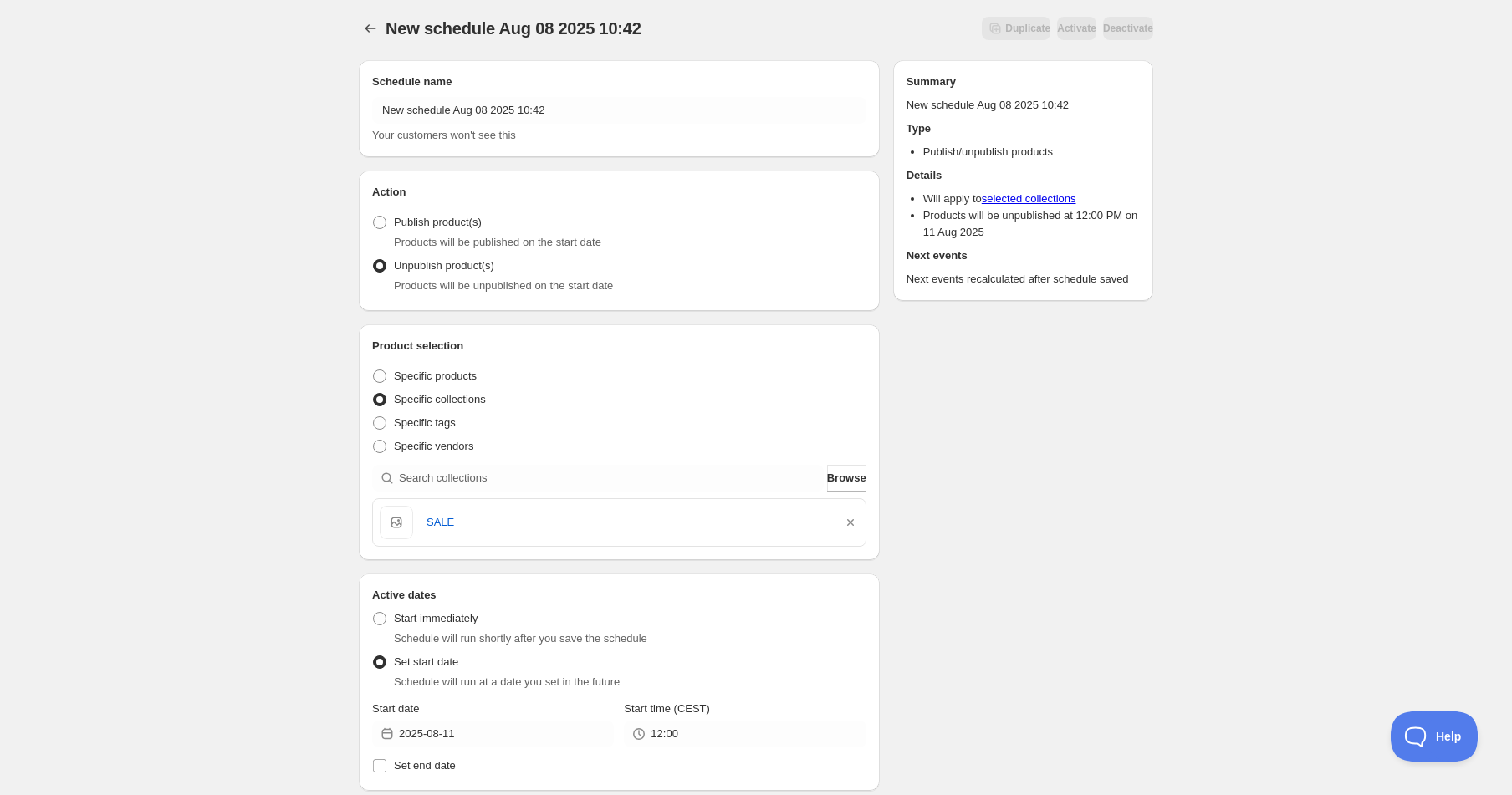 scroll, scrollTop: 3, scrollLeft: 0, axis: vertical 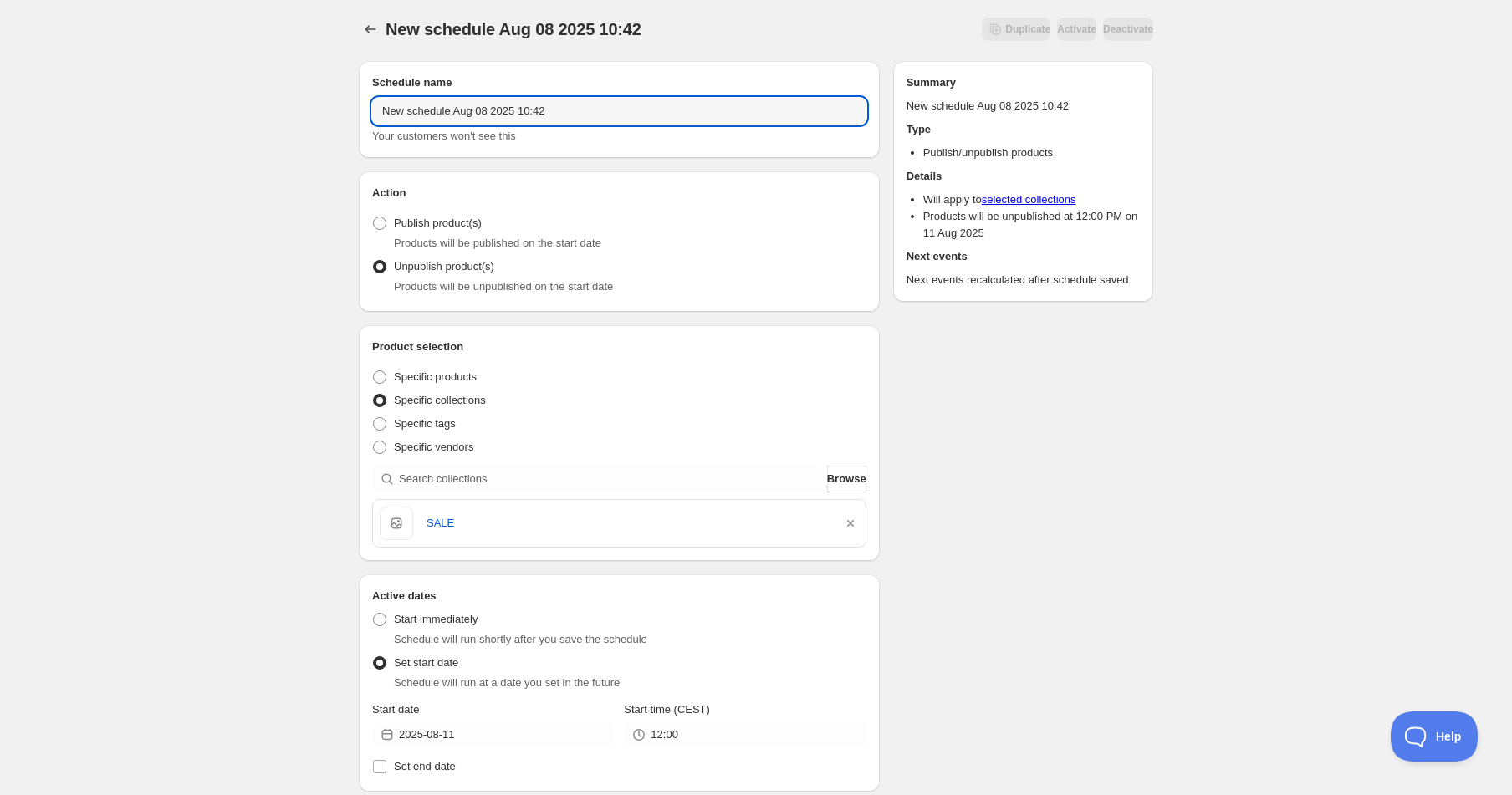 drag, startPoint x: 524, startPoint y: 106, endPoint x: 348, endPoint y: 100, distance: 176.10224 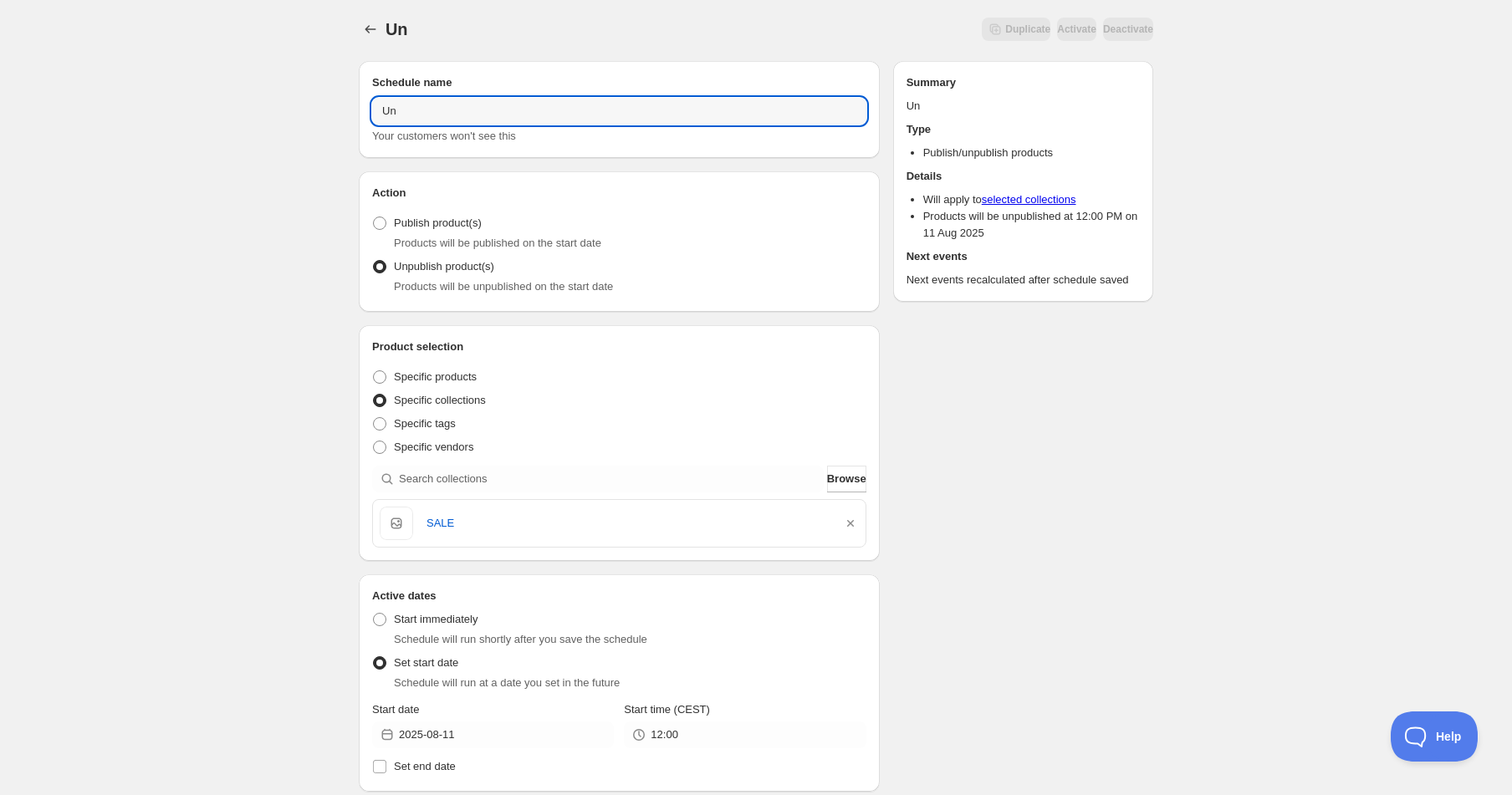 type on "U" 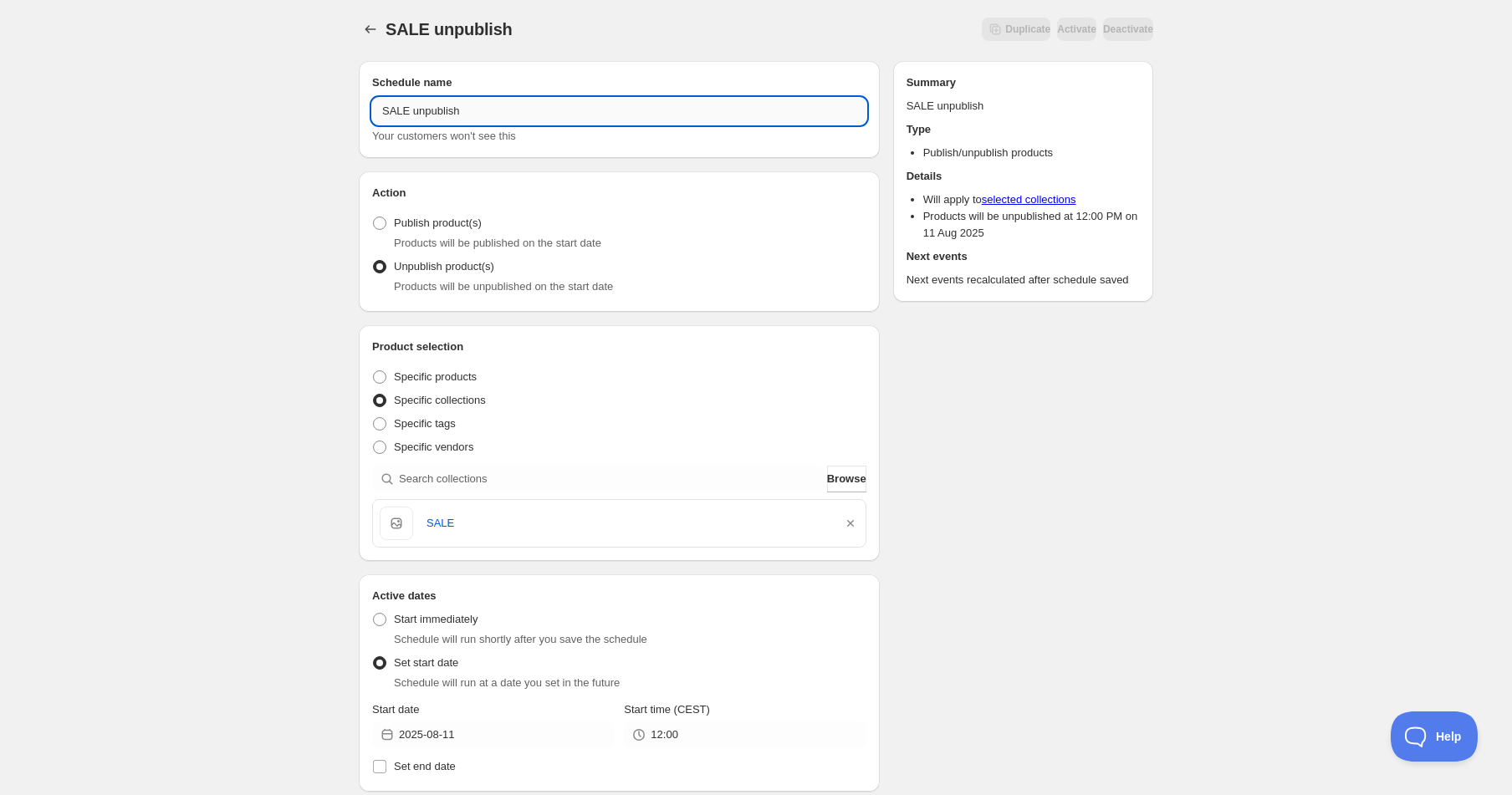 click on "SALE unpublish" at bounding box center (619, 111) 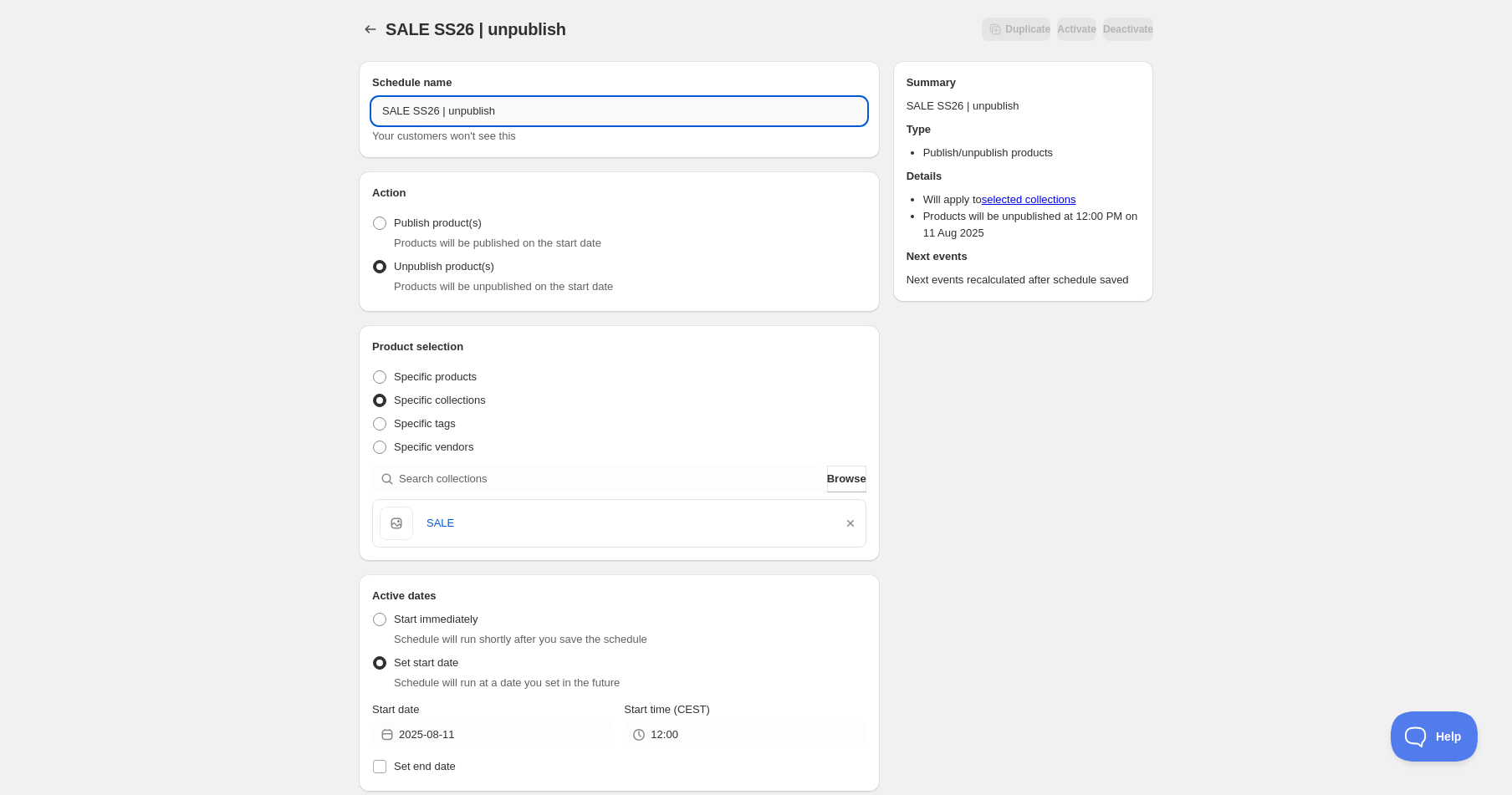 click on "SALE SS26 | unpublish" at bounding box center [619, 111] 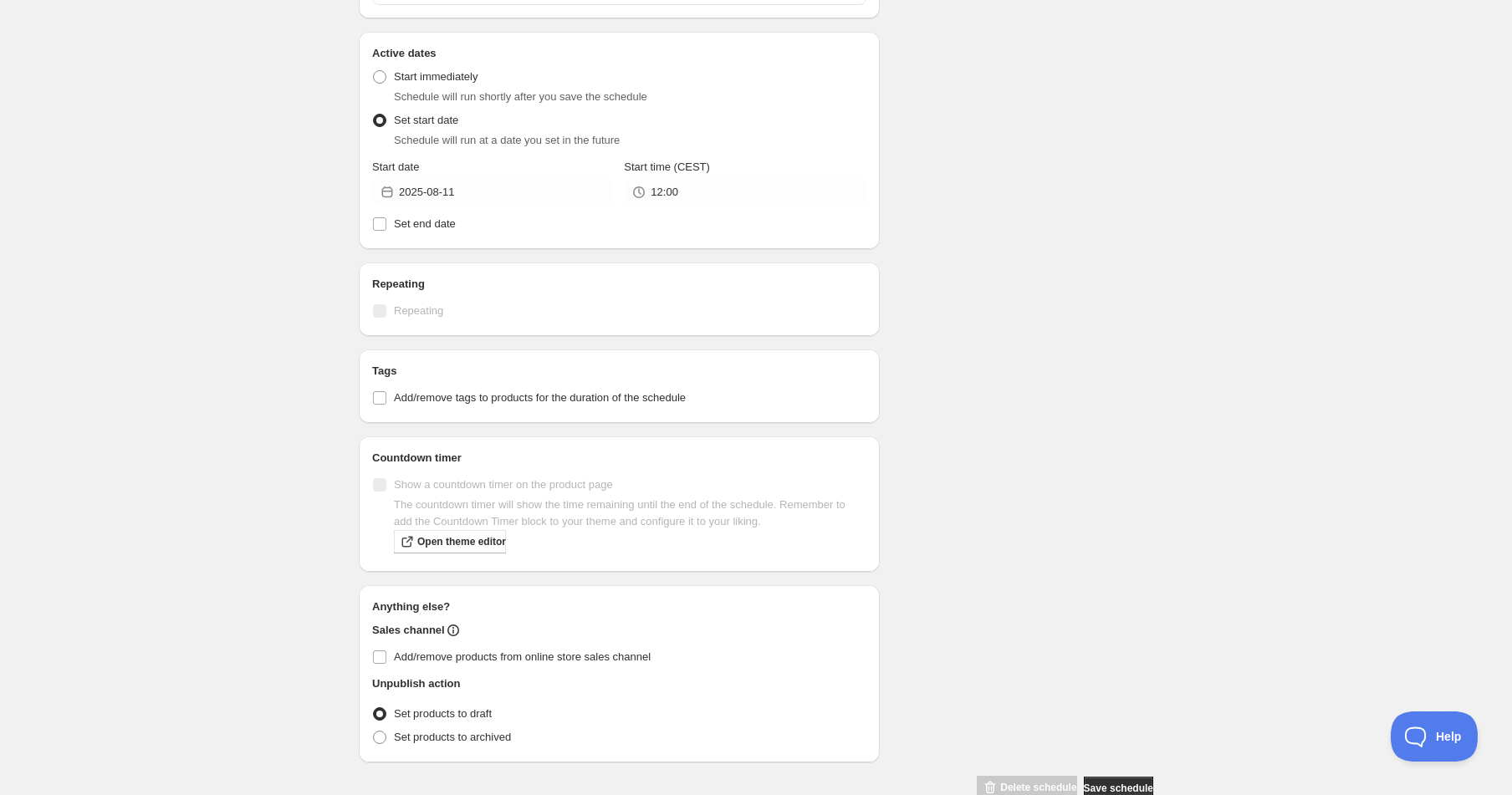 scroll, scrollTop: 583, scrollLeft: 0, axis: vertical 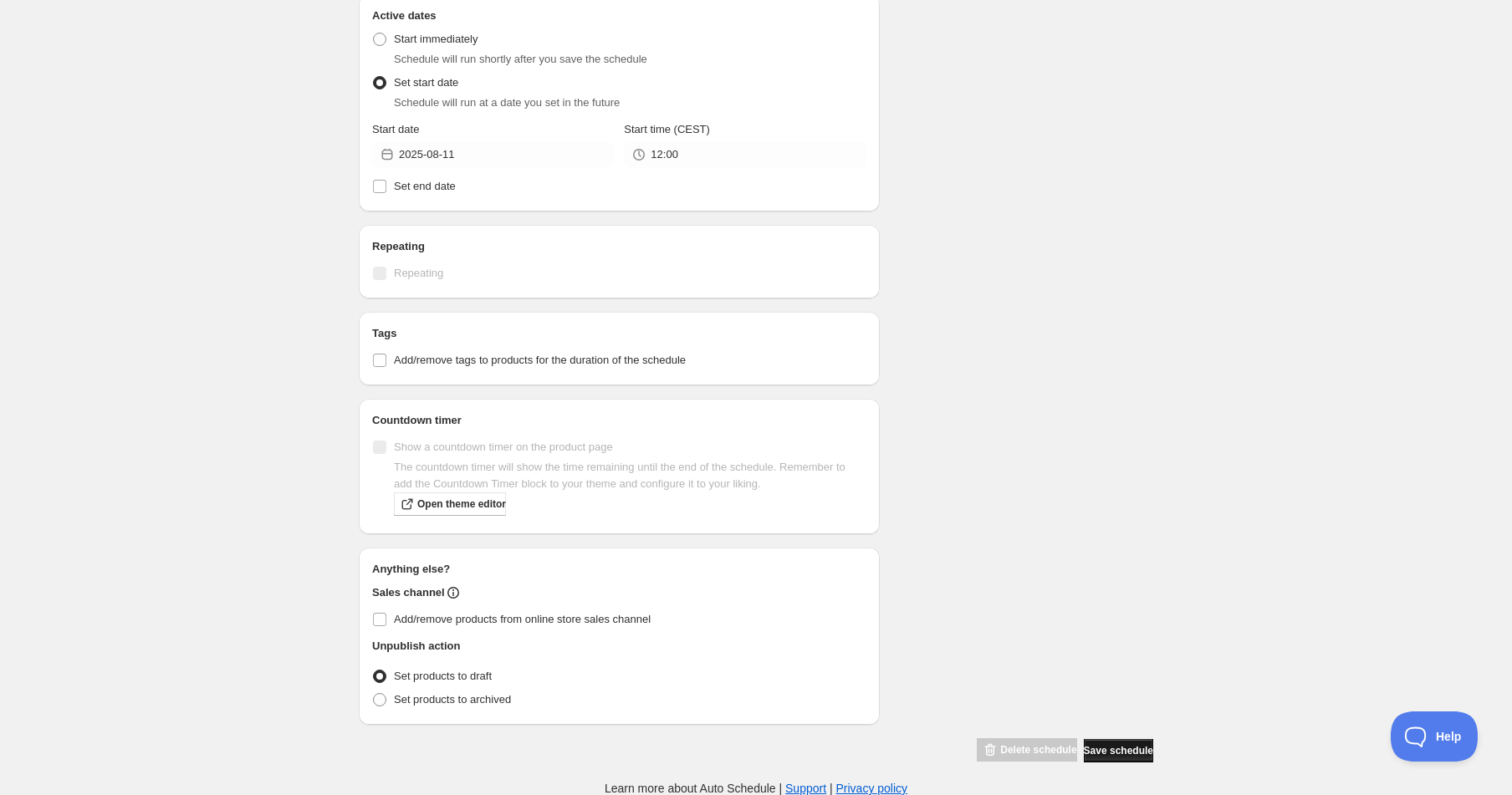 type on "SALE SS26 | unpublish" 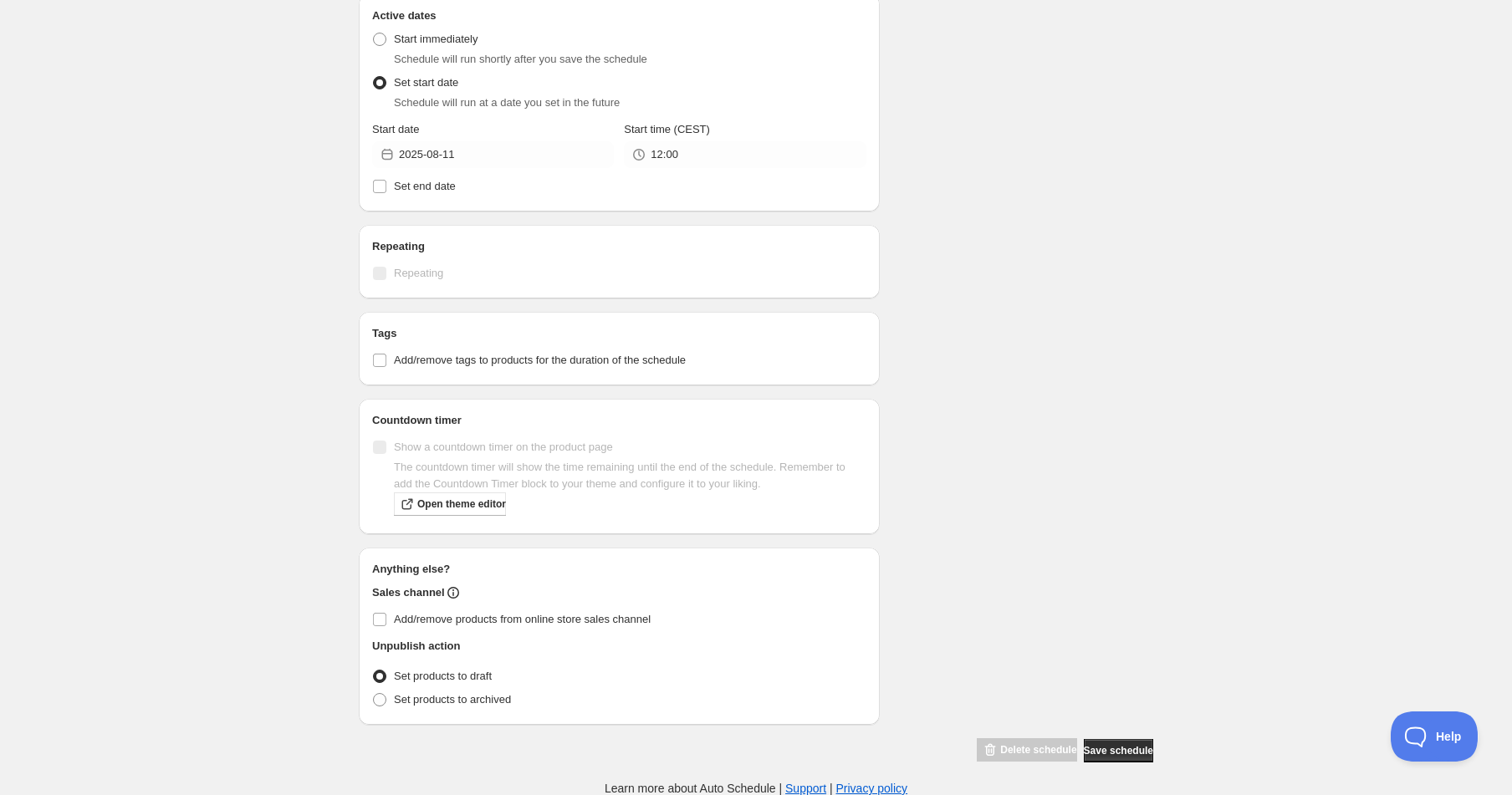scroll, scrollTop: 0, scrollLeft: 0, axis: both 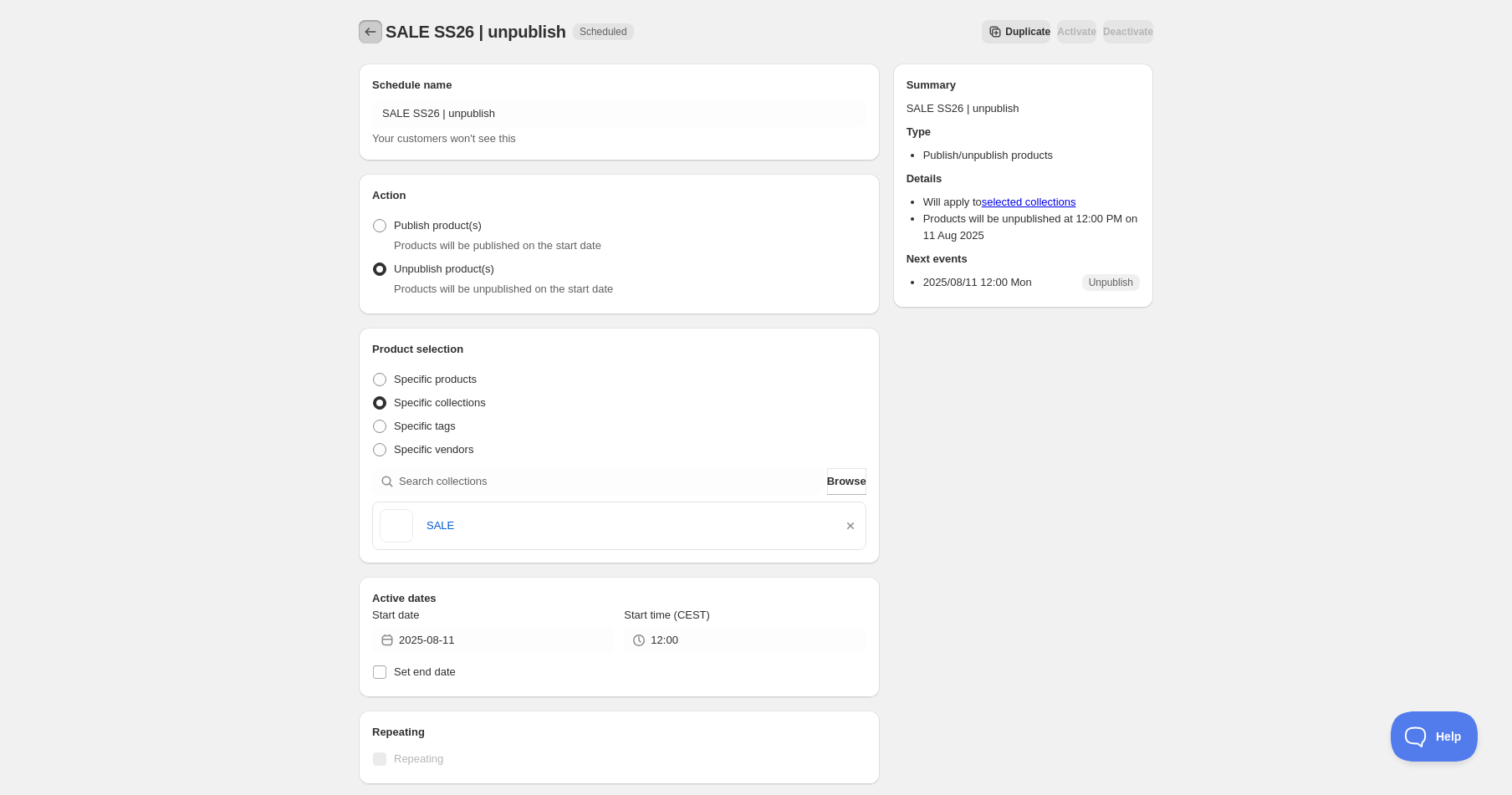 click 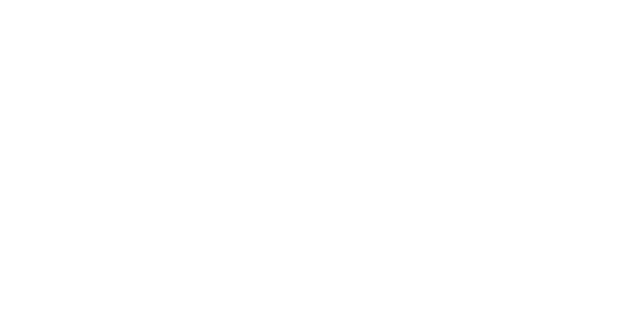 scroll, scrollTop: 0, scrollLeft: 0, axis: both 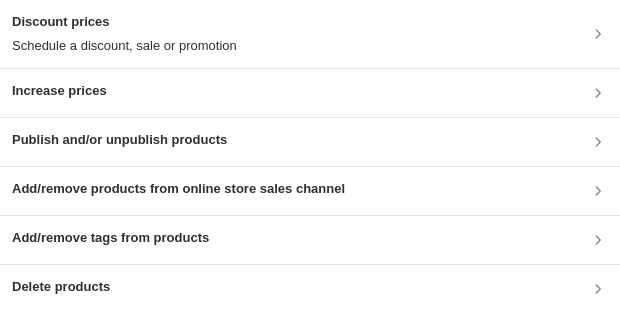 click on "Publish and/or unpublish products" at bounding box center [119, 142] 